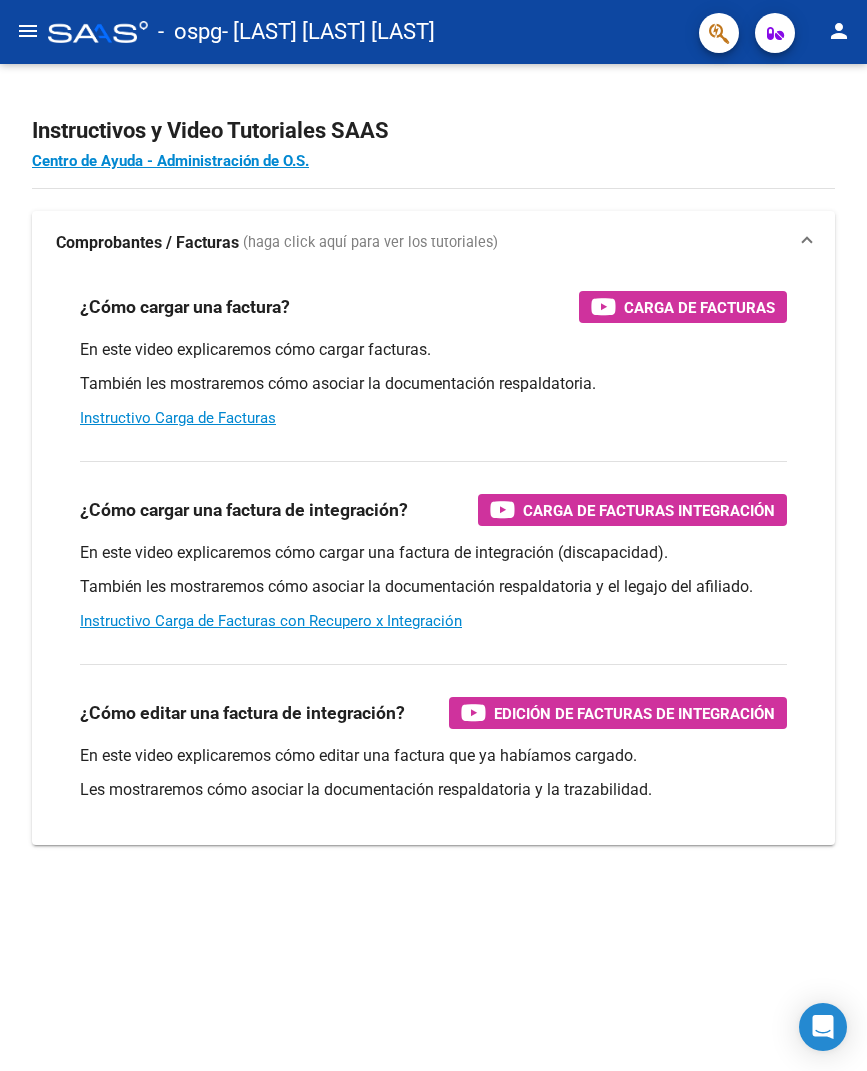 scroll, scrollTop: 0, scrollLeft: 0, axis: both 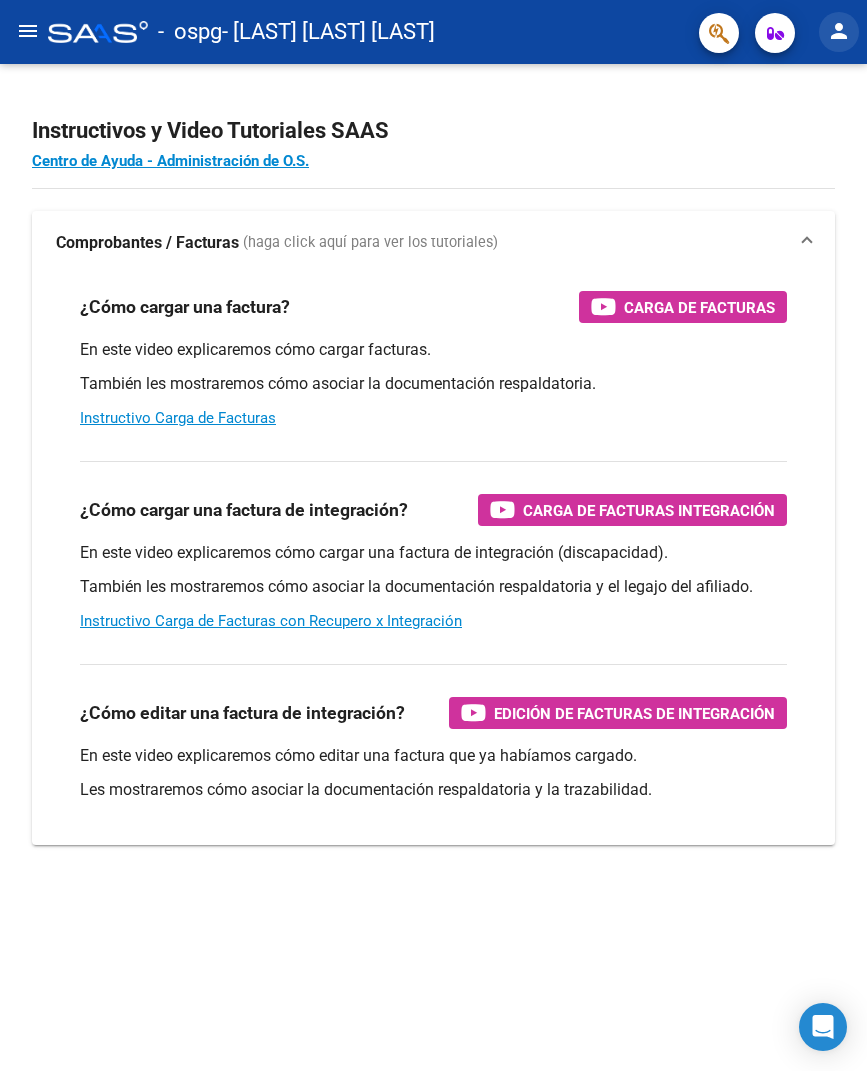 click on "person" 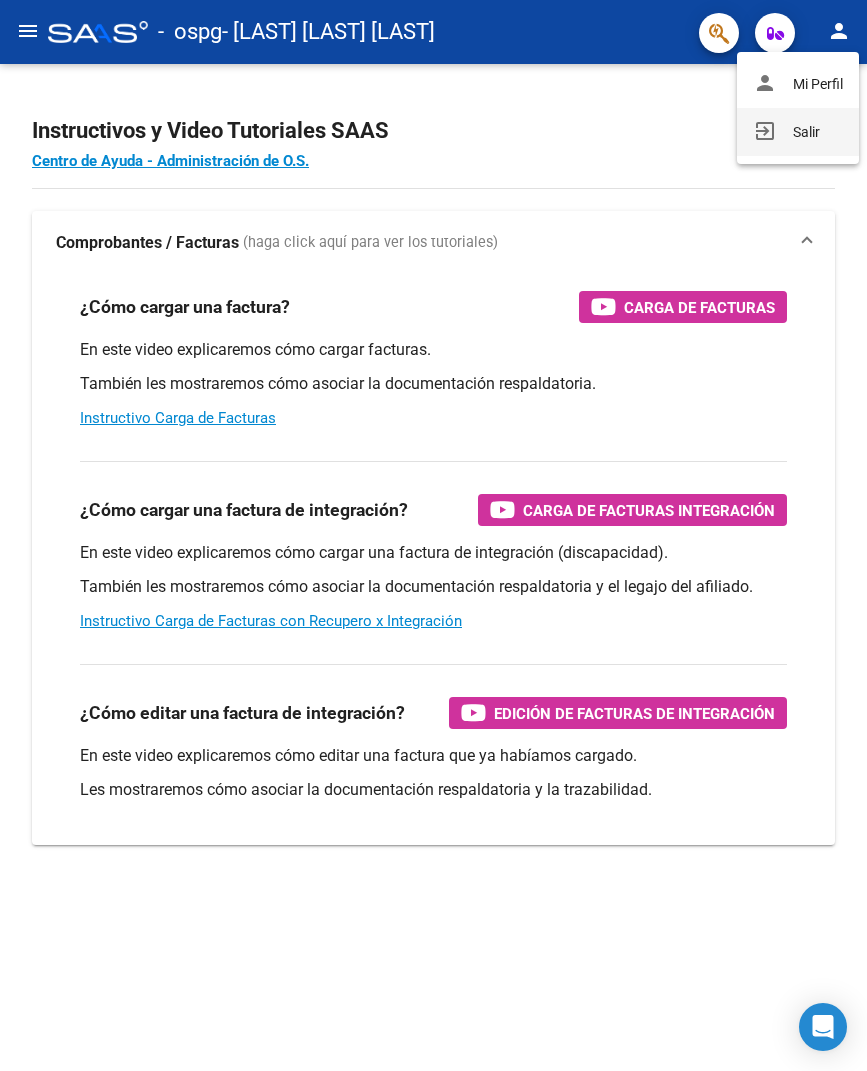 click on "exit_to_app  Salir" at bounding box center (798, 132) 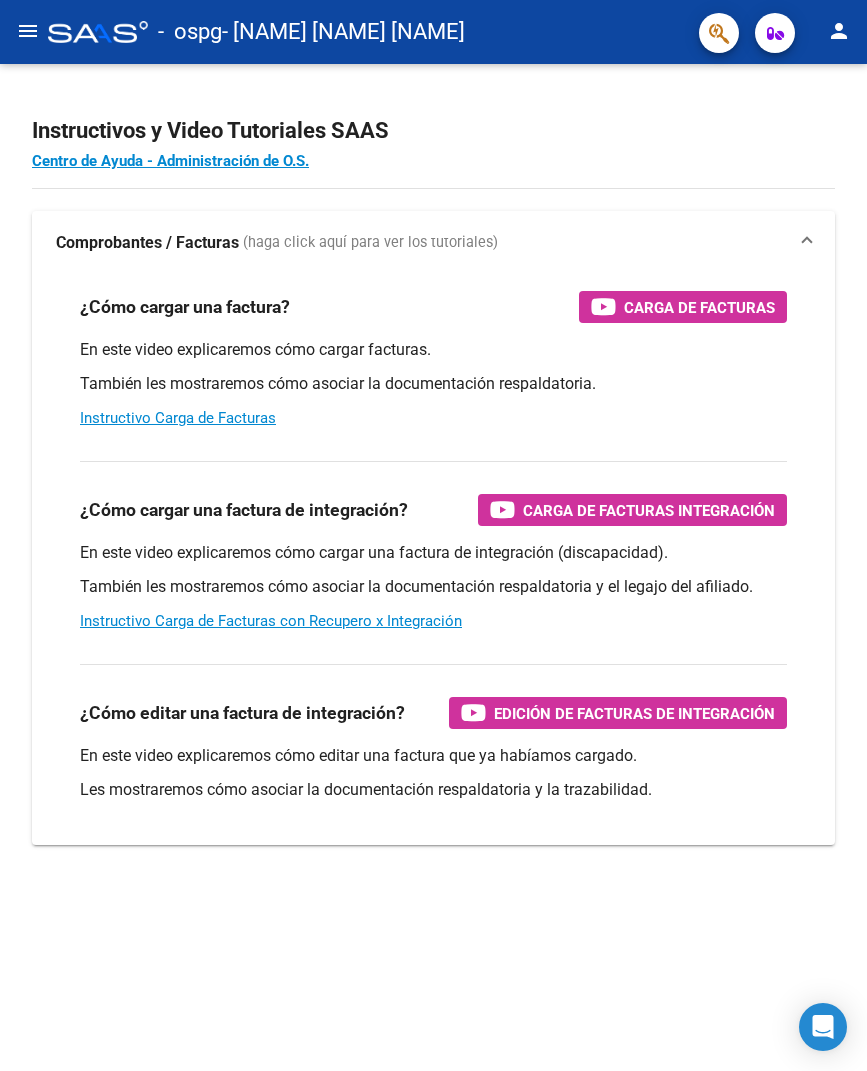 scroll, scrollTop: 0, scrollLeft: 0, axis: both 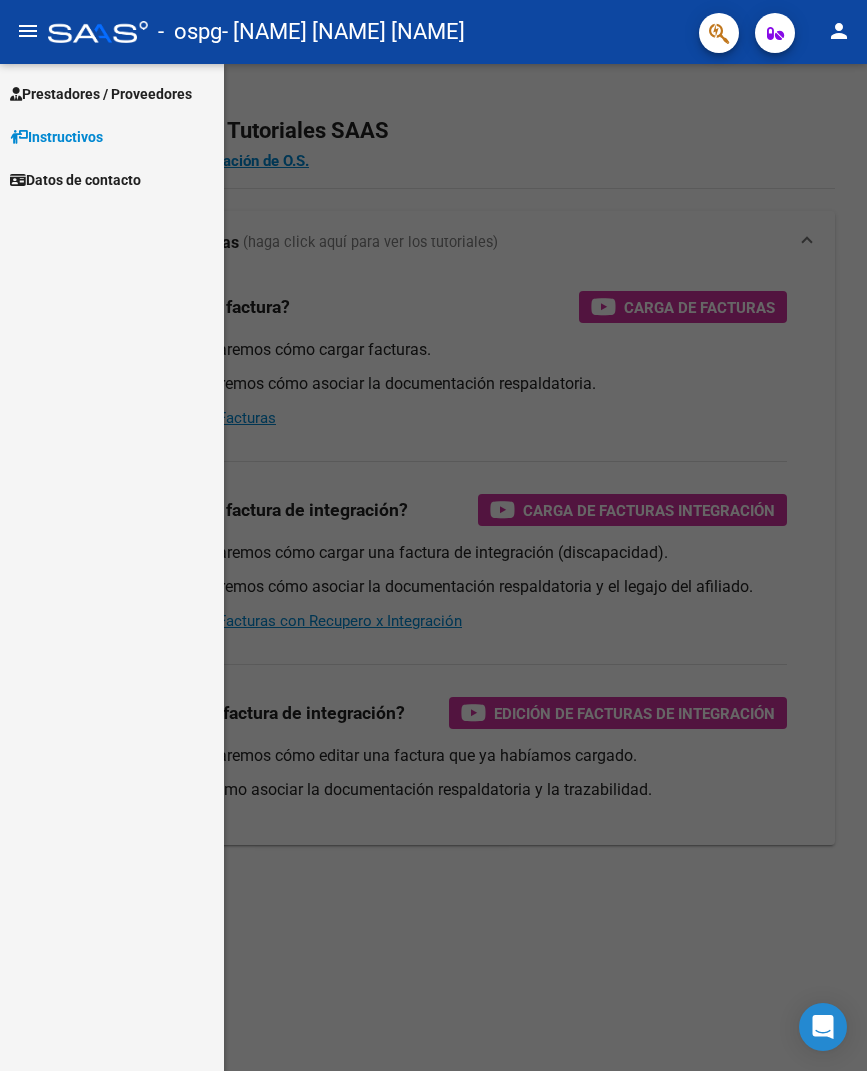 click on "Prestadores / Proveedores" at bounding box center (101, 94) 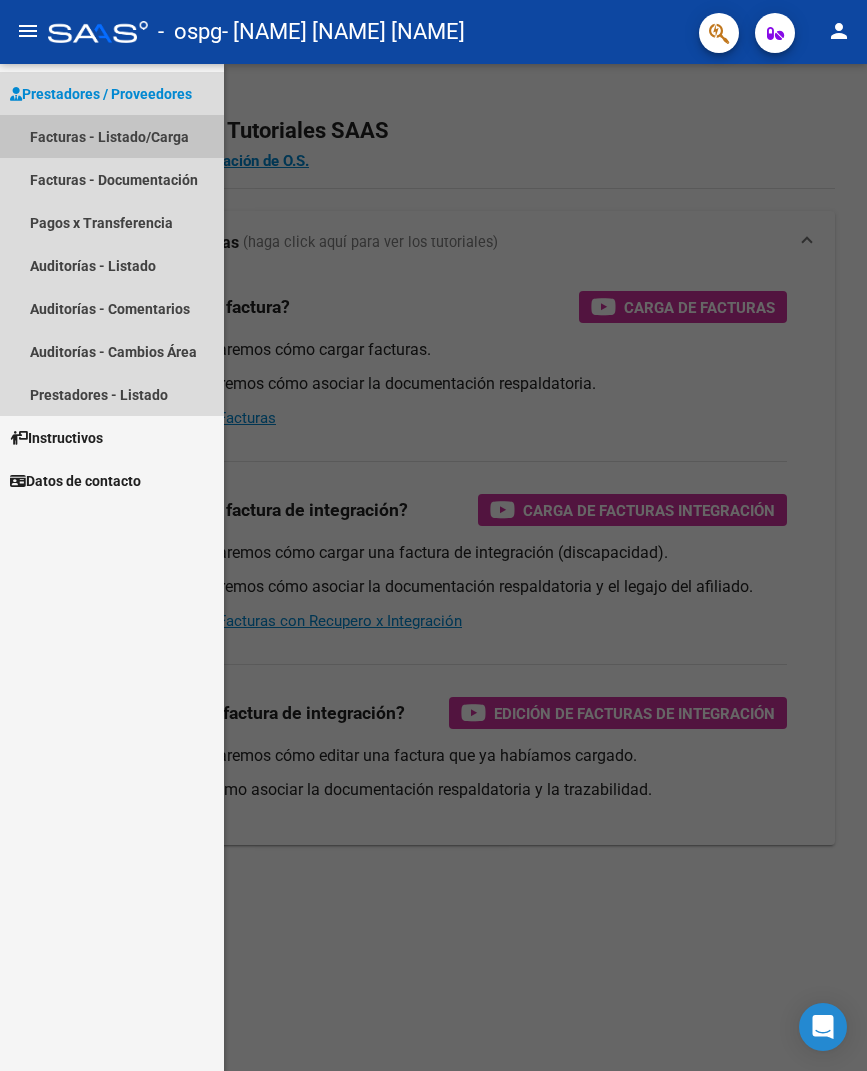 click on "Facturas - Listado/Carga" at bounding box center [112, 136] 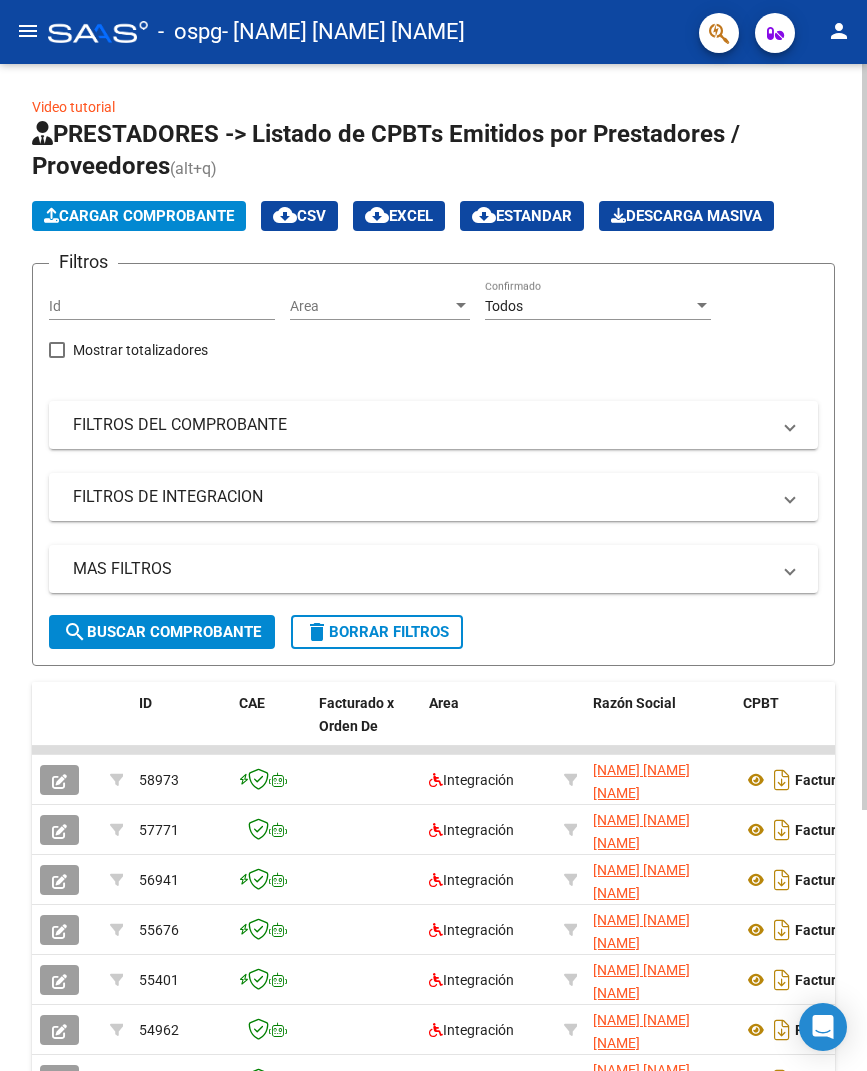 click on "Cargar Comprobante" 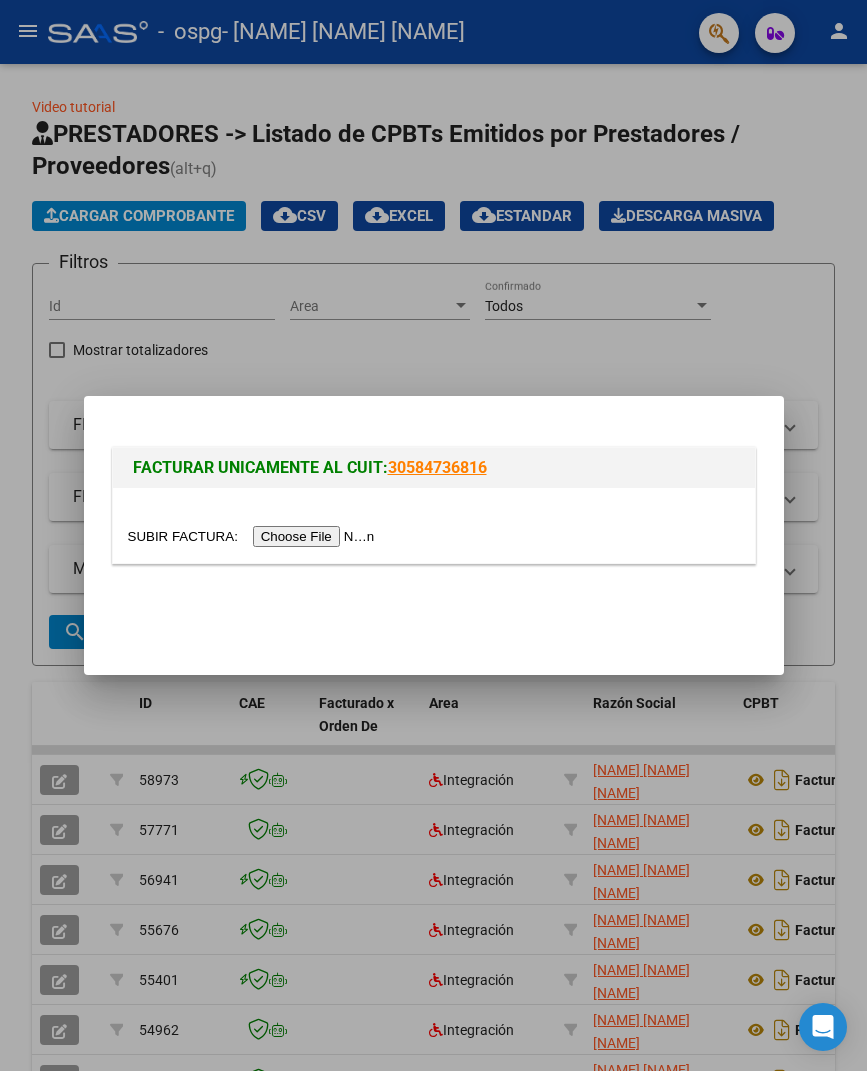 click at bounding box center (254, 536) 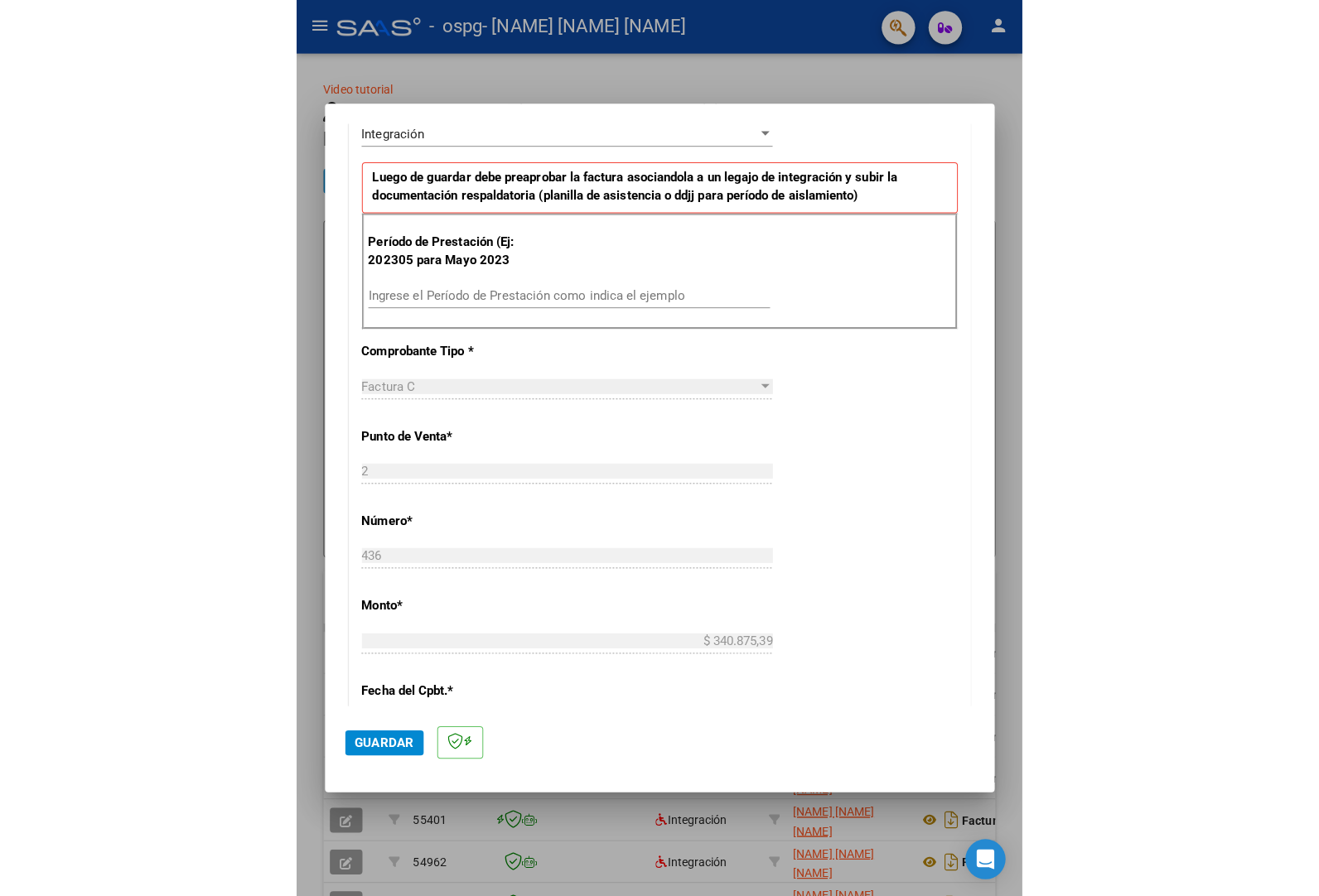 scroll, scrollTop: 414, scrollLeft: 0, axis: vertical 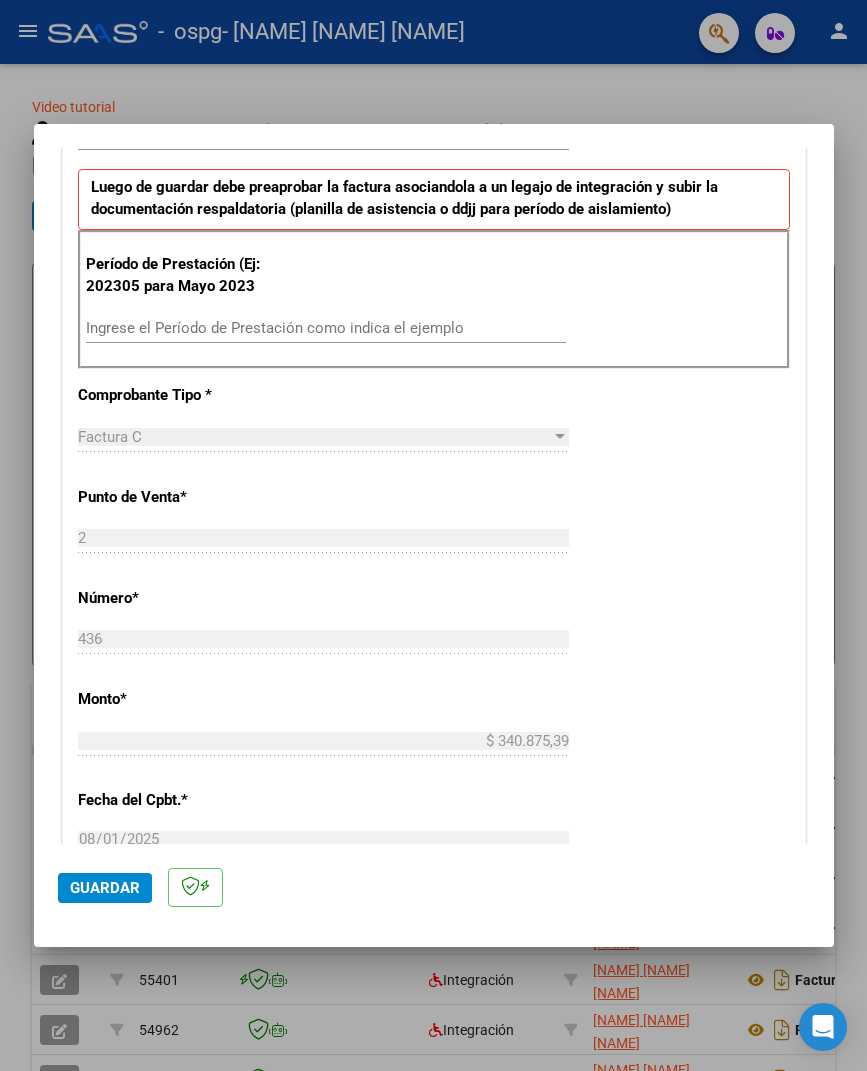 click on "Ingrese el Período de Prestación como indica el ejemplo" at bounding box center [326, 328] 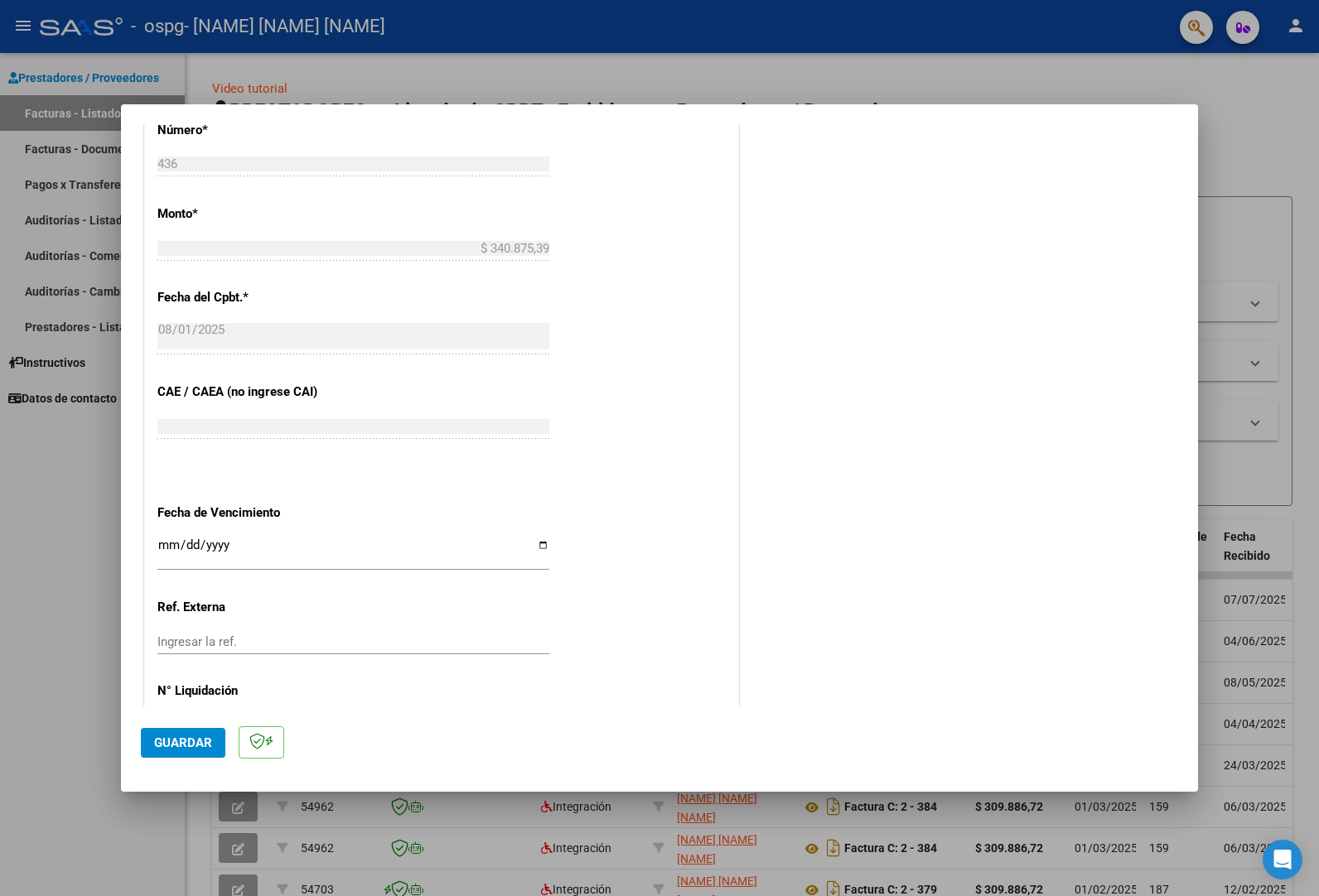 scroll, scrollTop: 845, scrollLeft: 0, axis: vertical 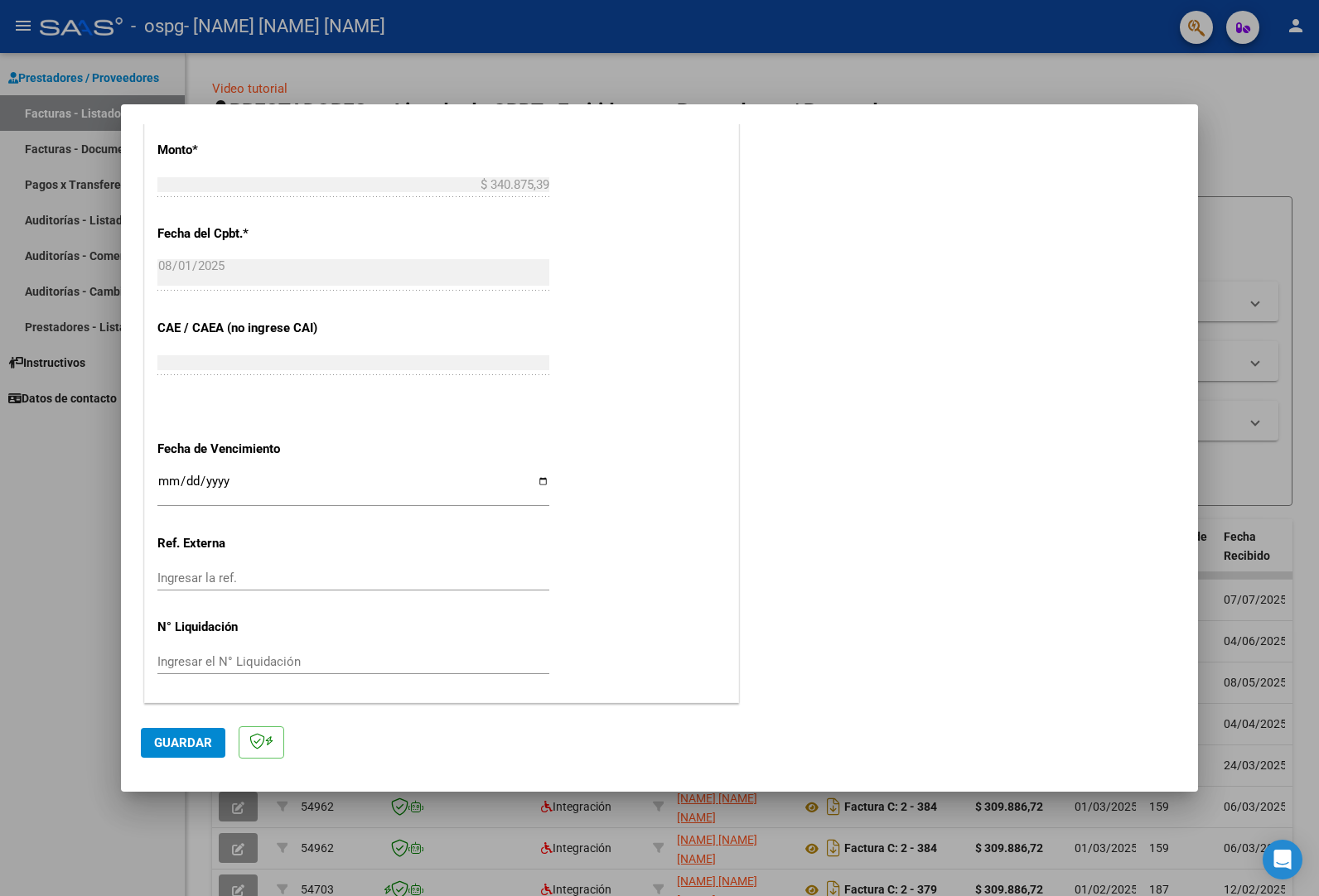 type on "202507" 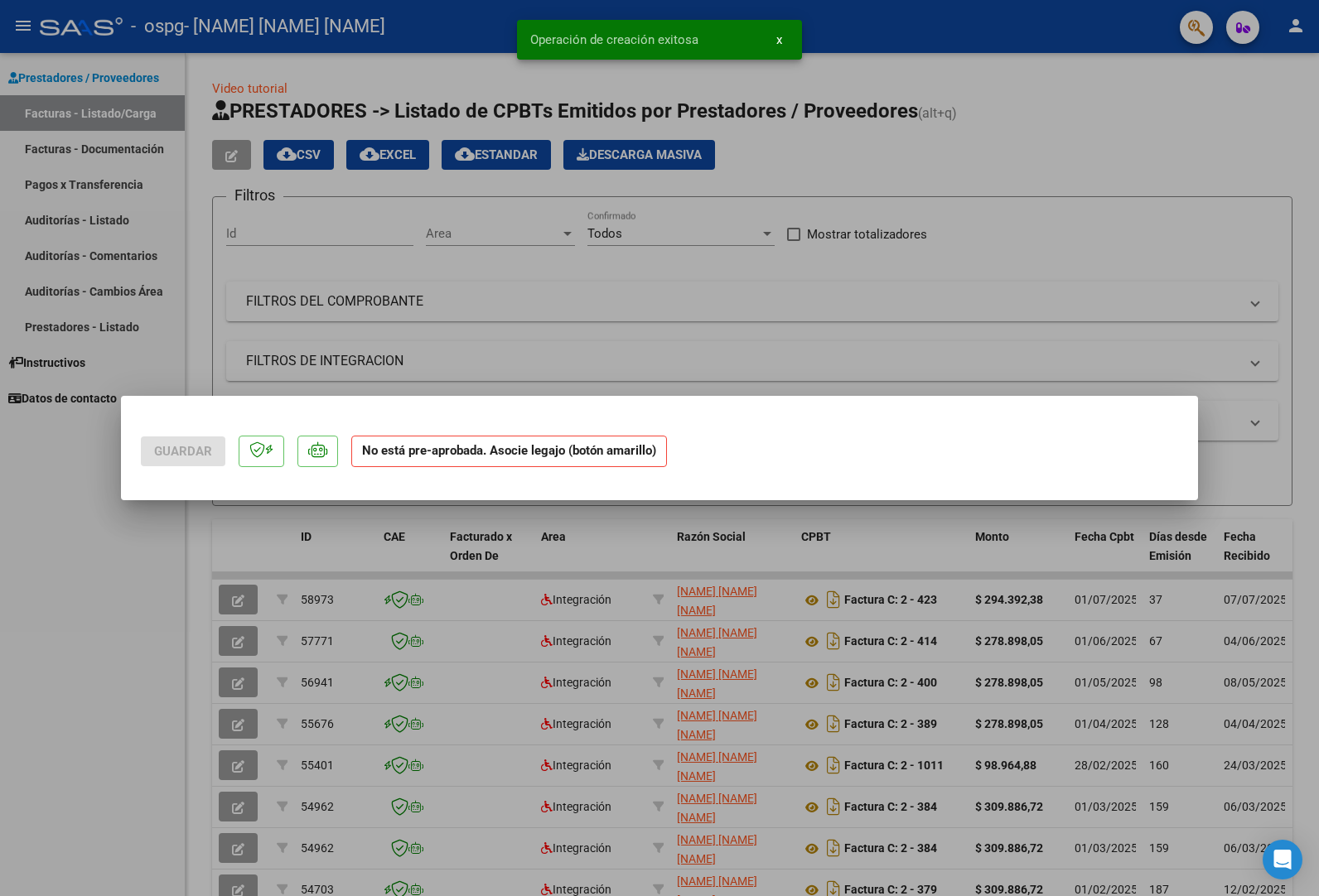 scroll, scrollTop: 0, scrollLeft: 0, axis: both 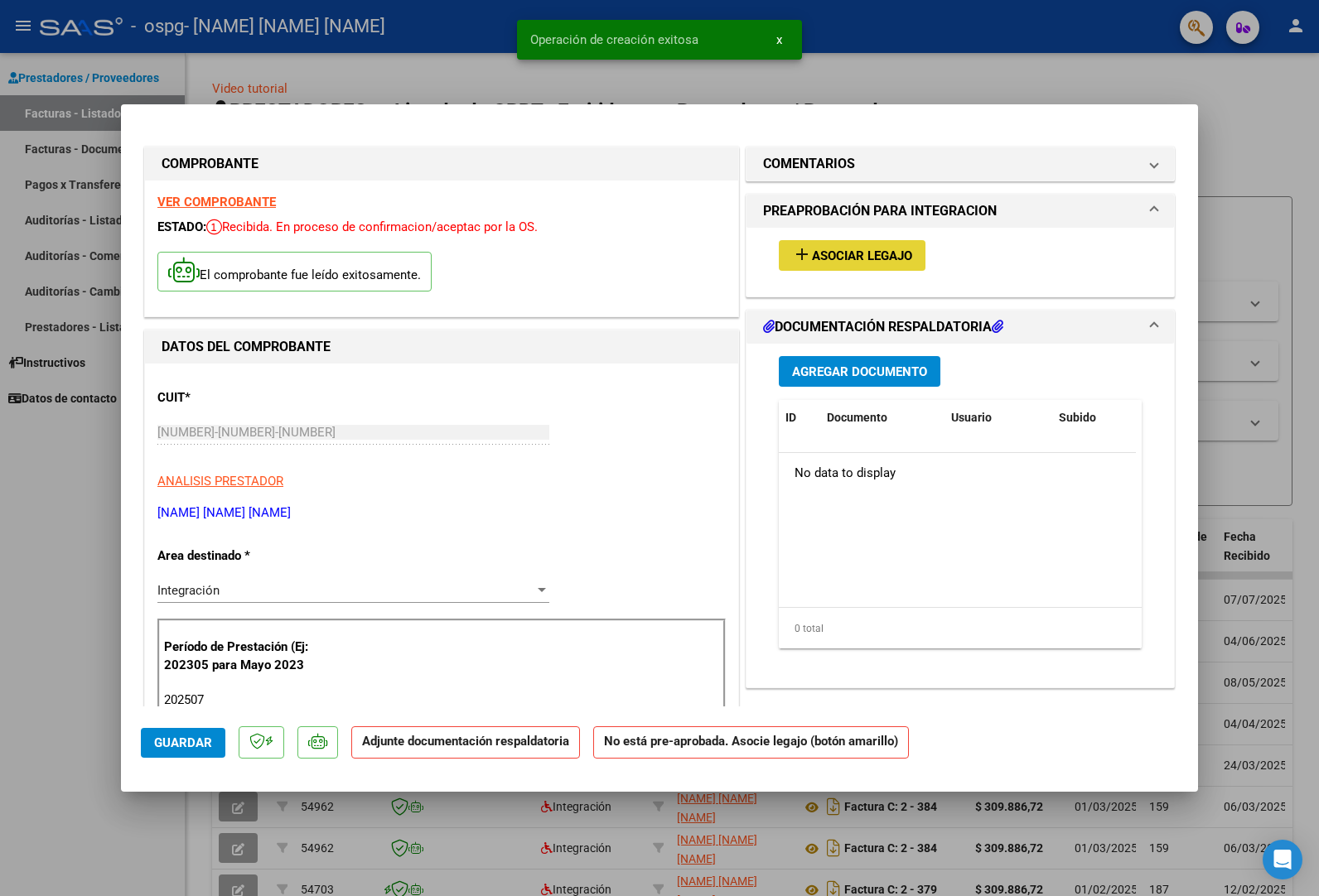 click on "Asociar Legajo" at bounding box center (862, 256) 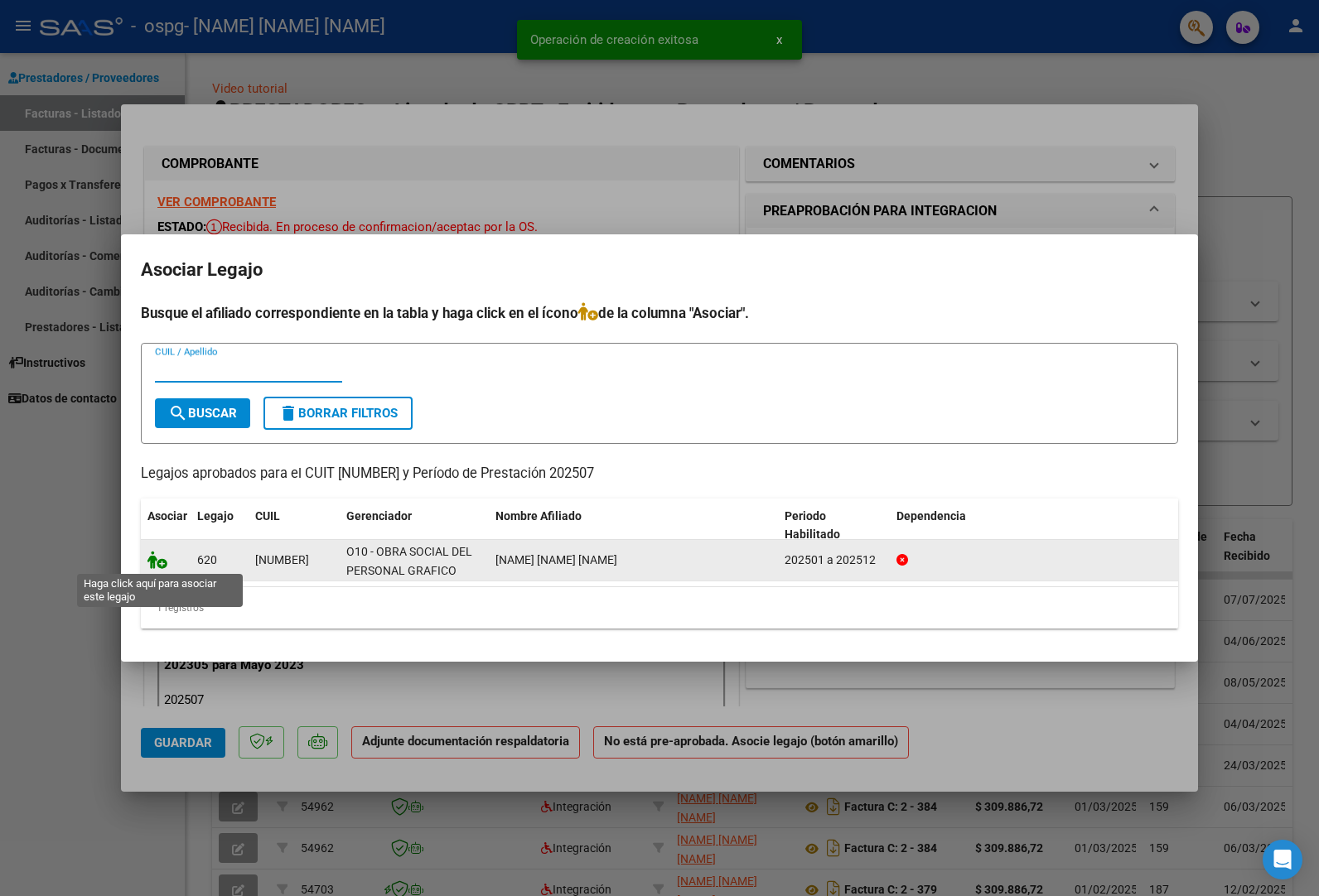 click 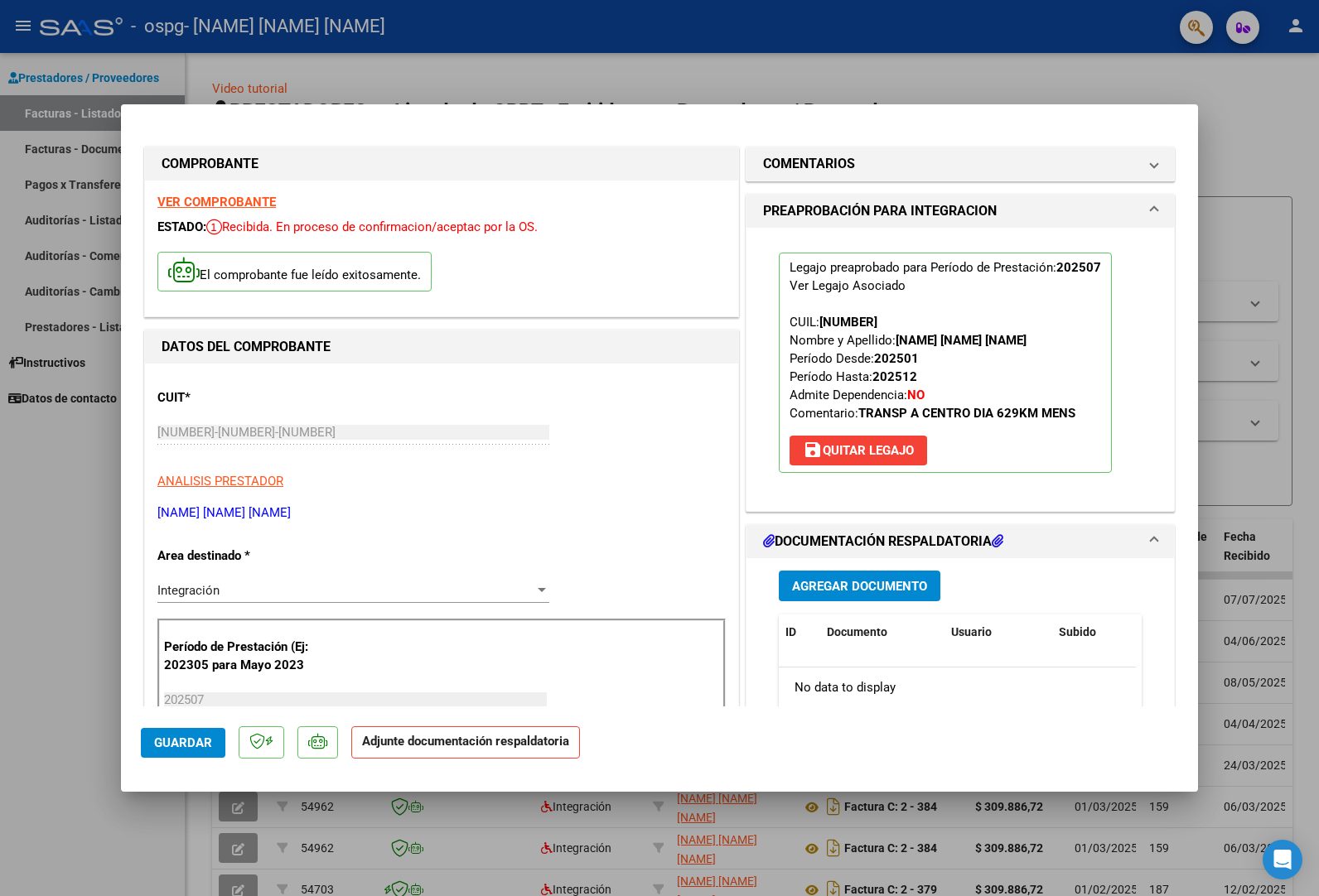 click on "Agregar Documento" at bounding box center (859, 586) 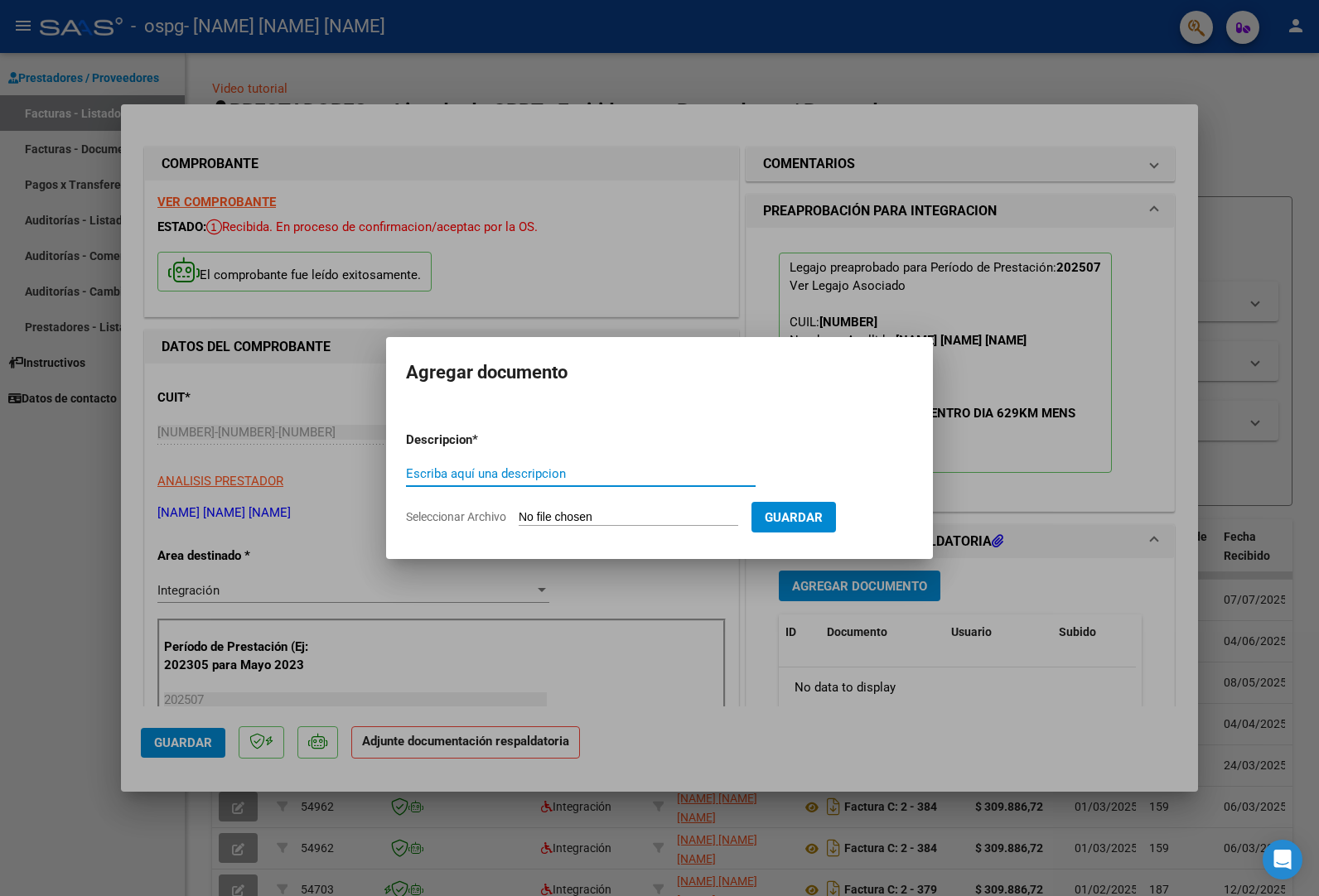click on "Escriba aquí una descripcion" at bounding box center [581, 474] 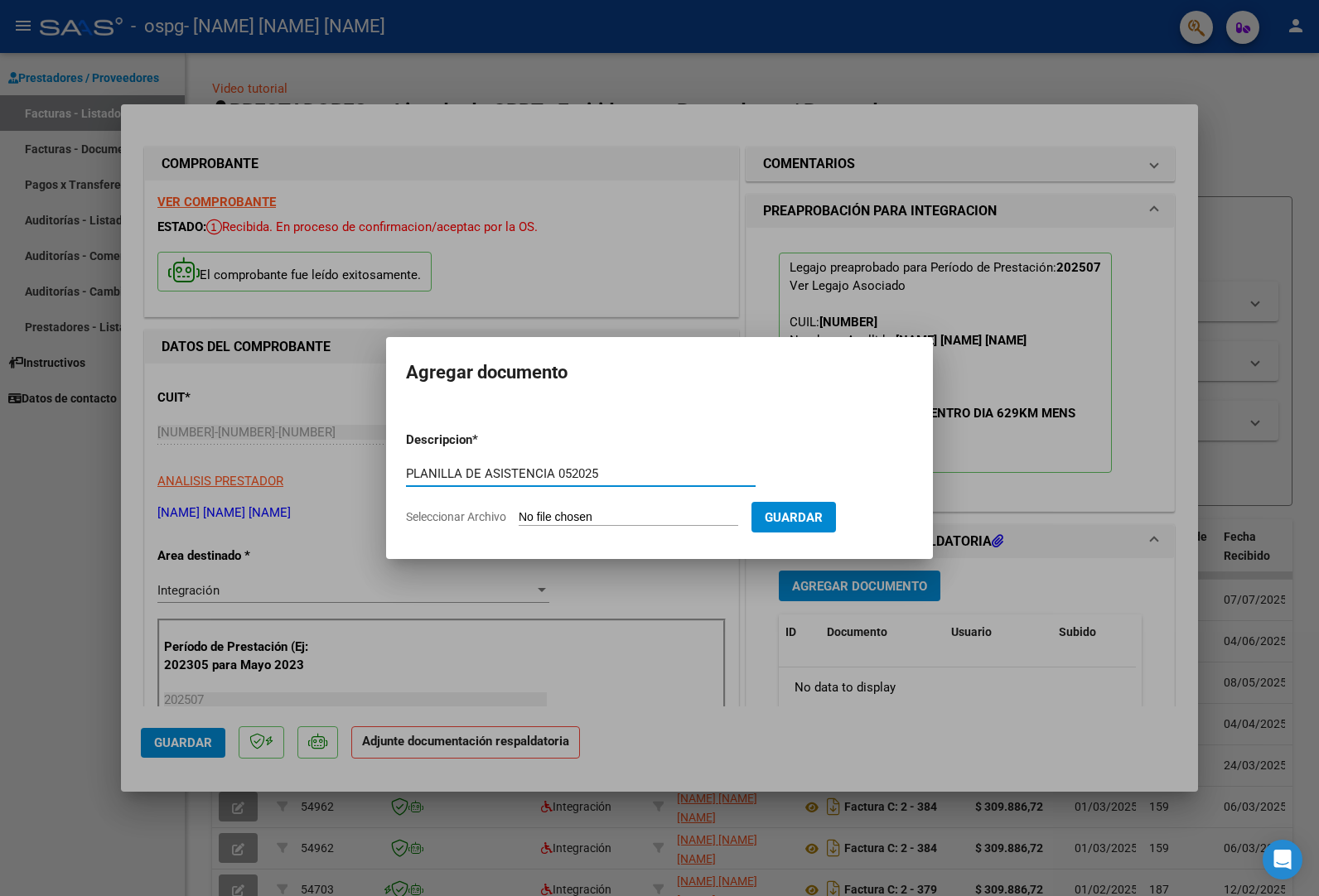 click on "PLANILLA DE ASISTENCIA 052025" at bounding box center [581, 474] 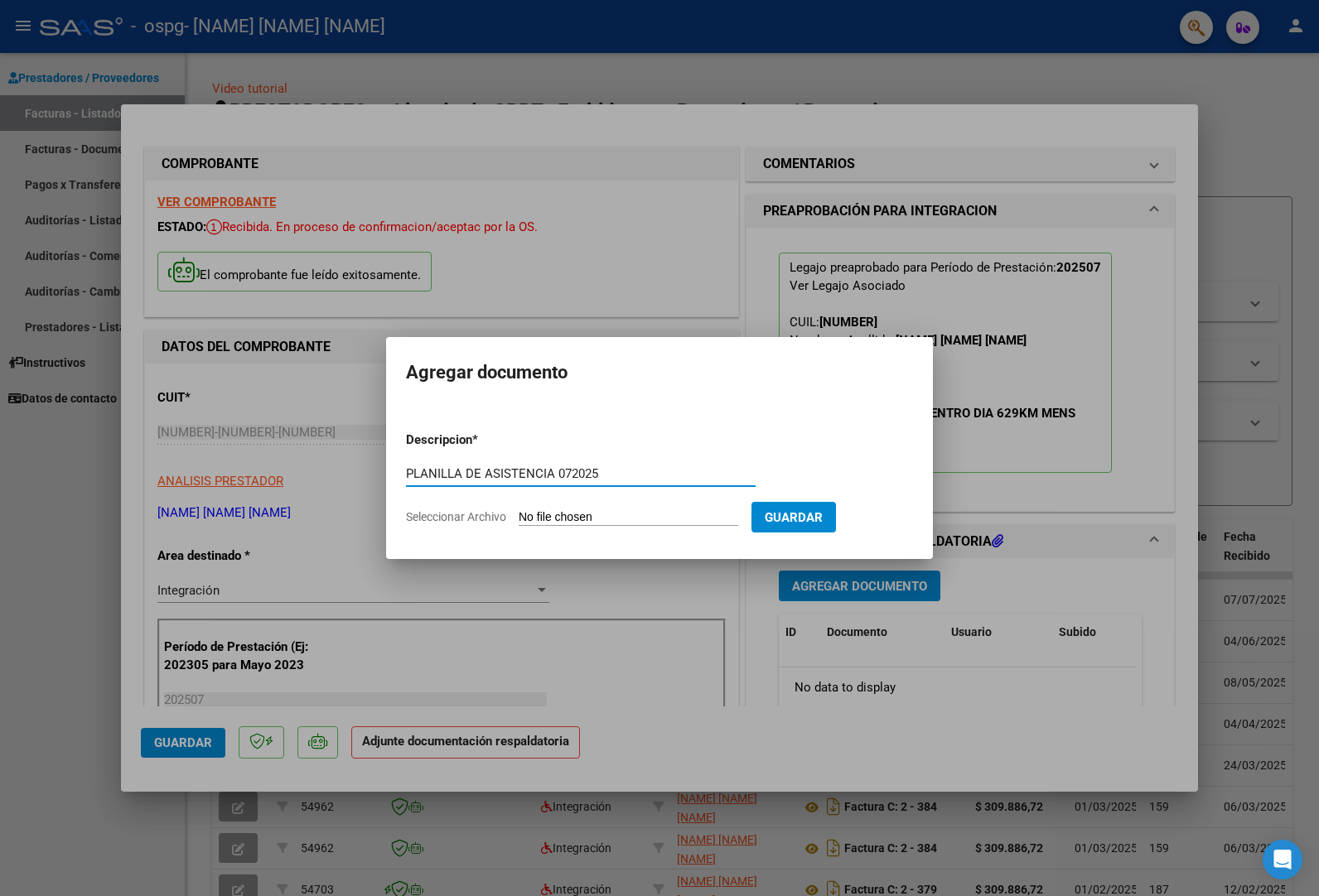 type on "PLANILLA DE ASISTENCIA 072025" 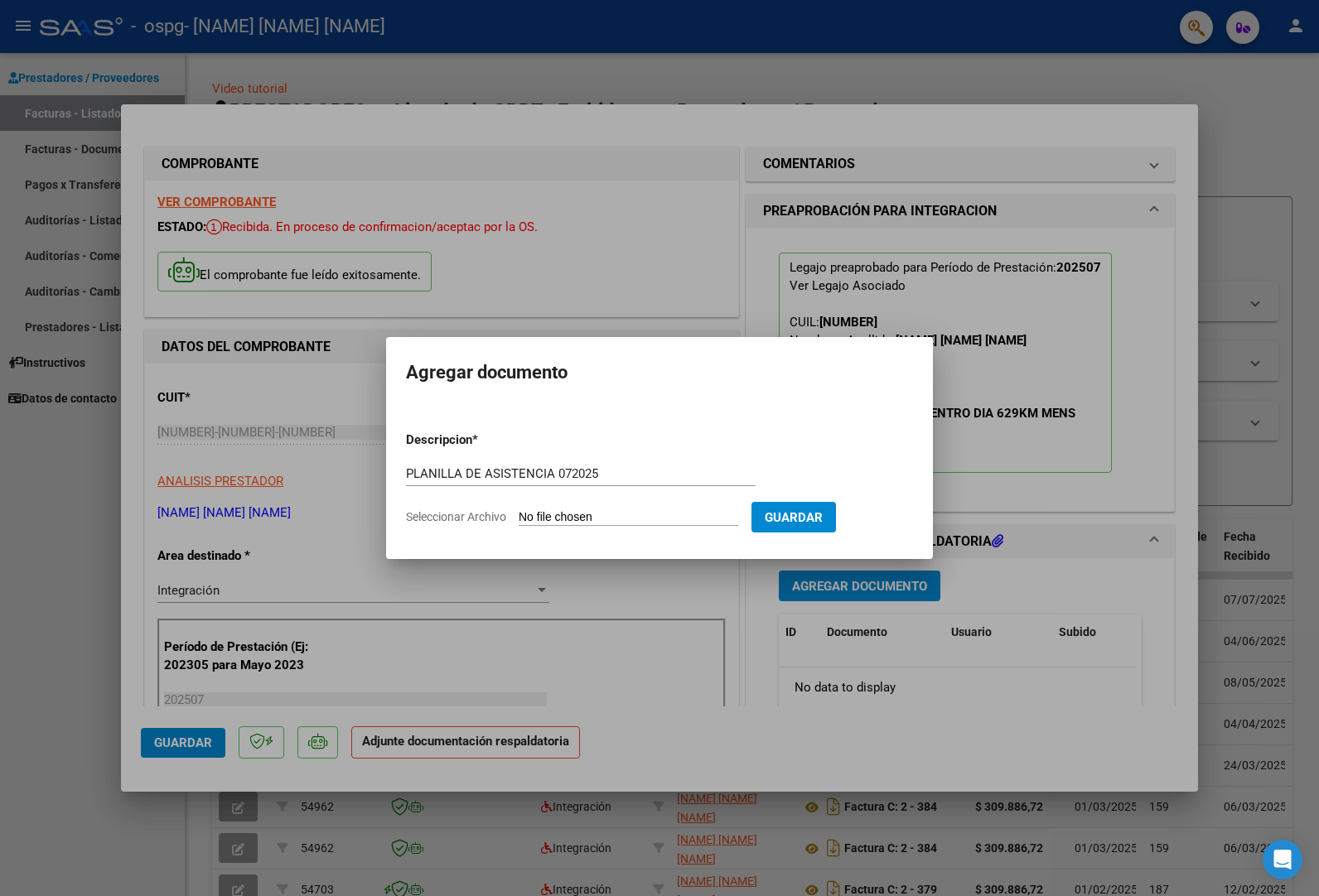 type on "C:\fakepath\[NAME] [NAME] [NAME] [NUMBER].pdf" 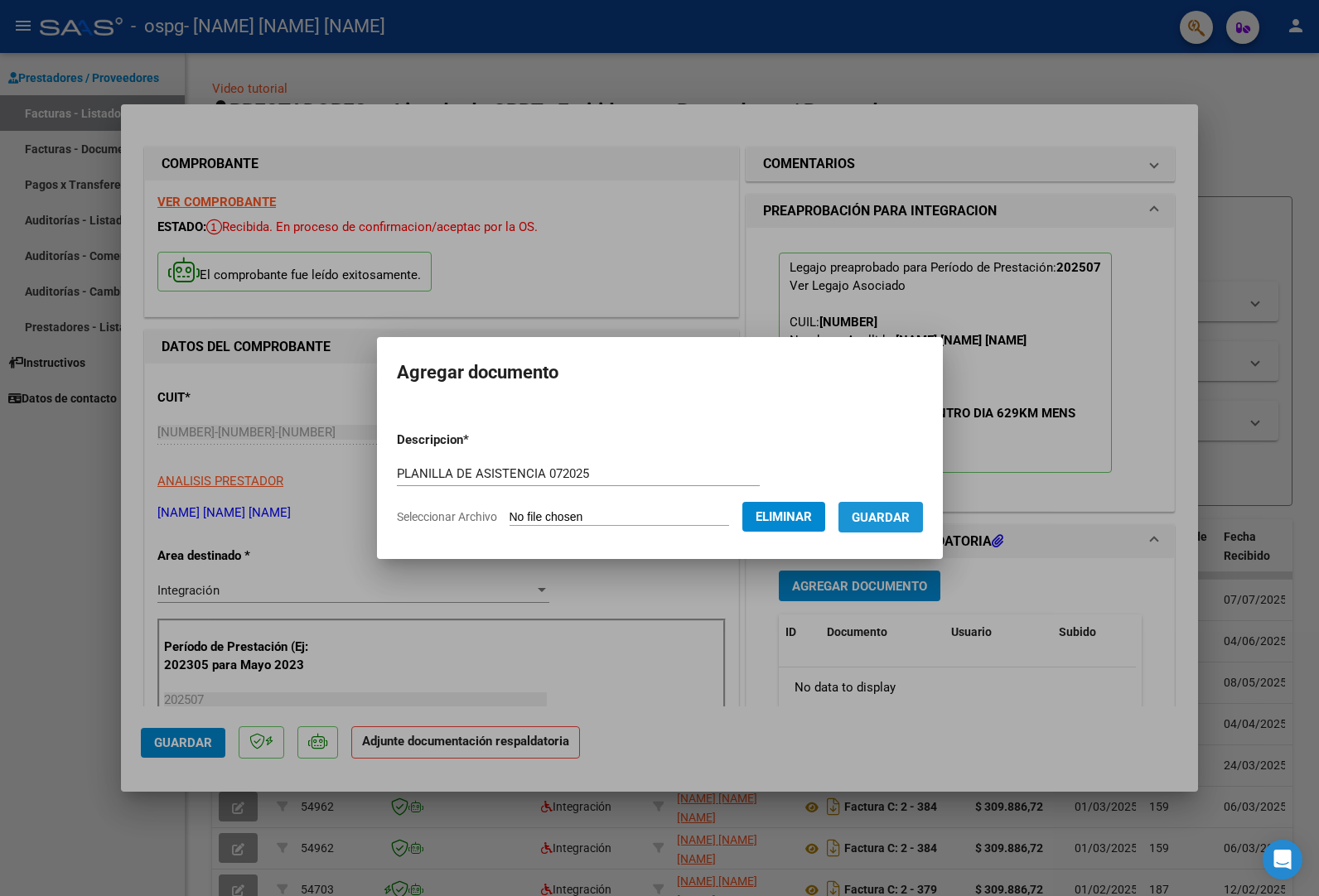 click on "Guardar" at bounding box center (881, 518) 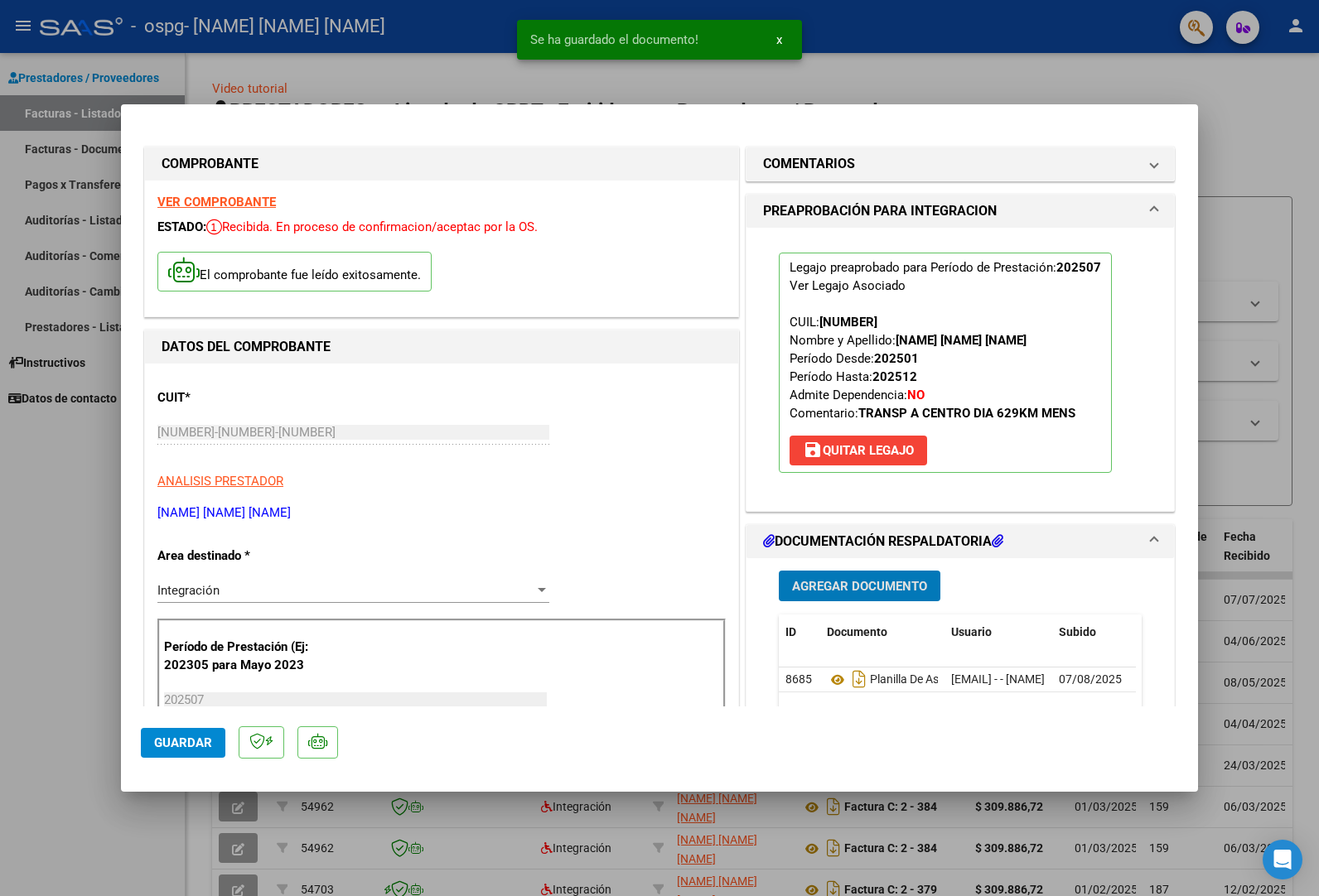click on "Agregar Documento" at bounding box center (859, 586) 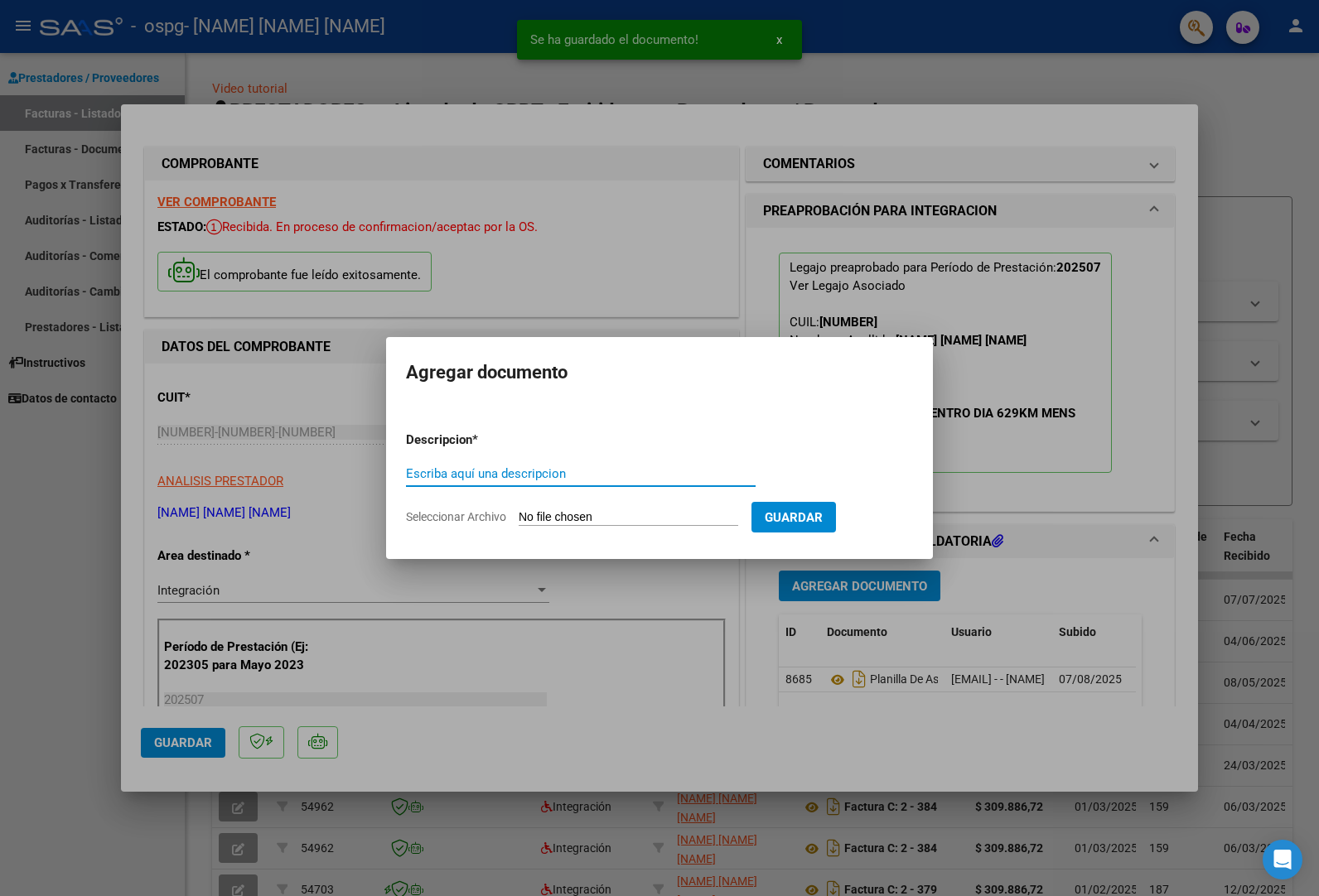 click on "Escriba aquí una descripcion" at bounding box center (581, 474) 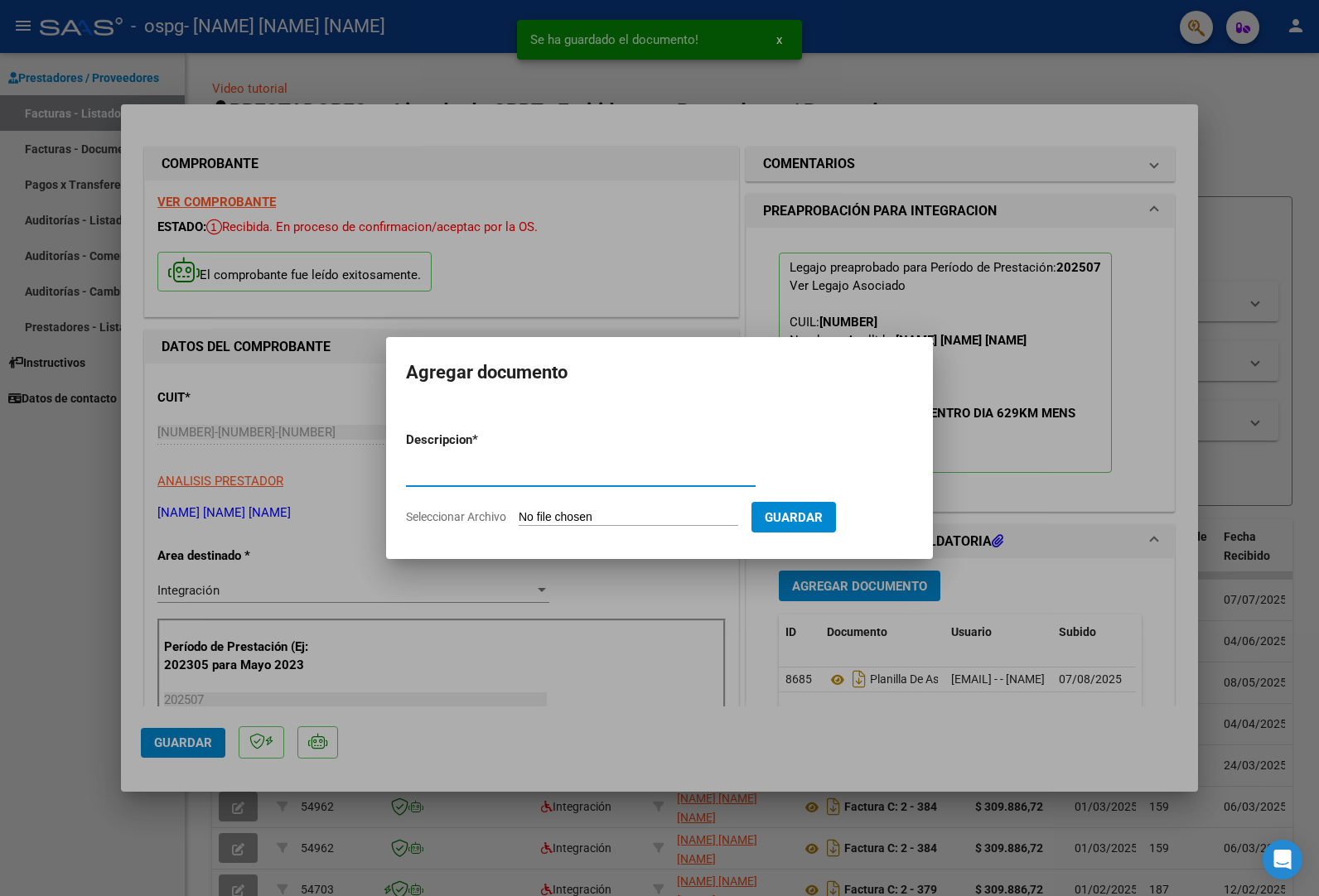 type on "CERTIFICADO DE ASISTENCIA" 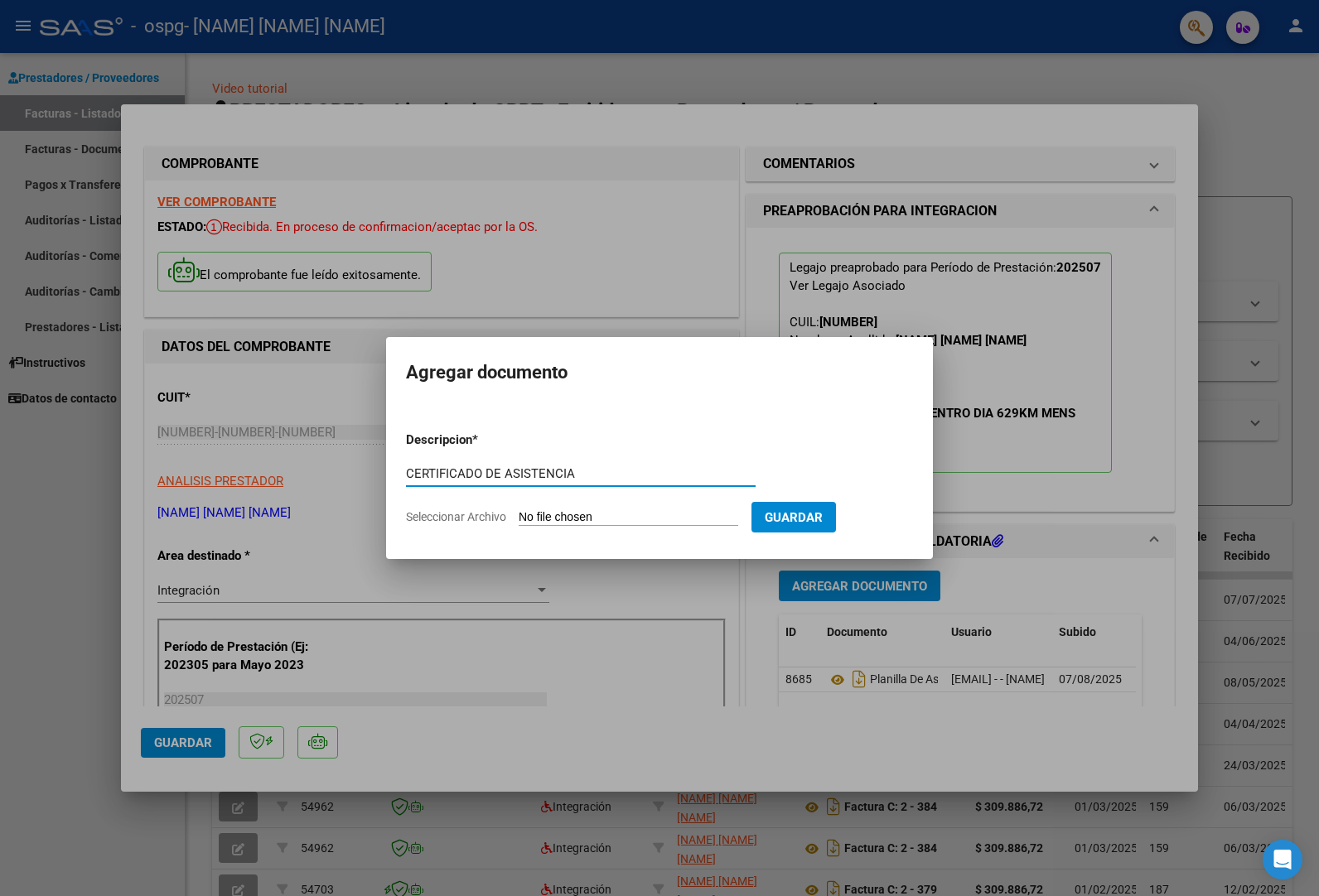 click on "Seleccionar Archivo" at bounding box center (628, 518) 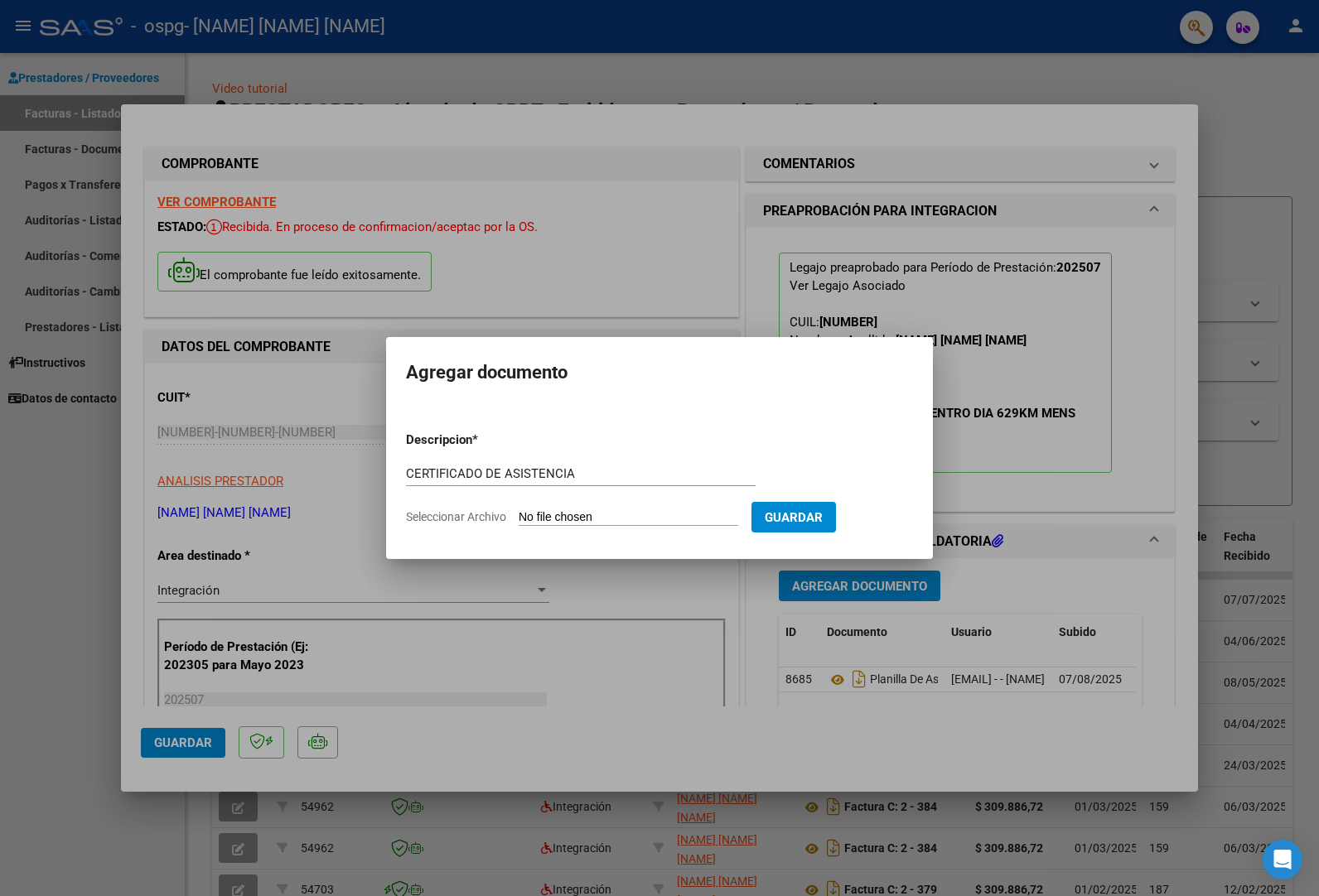type on "C:\fakepath\[NAME] [NAME] [NAME] [NUMBER].pdf" 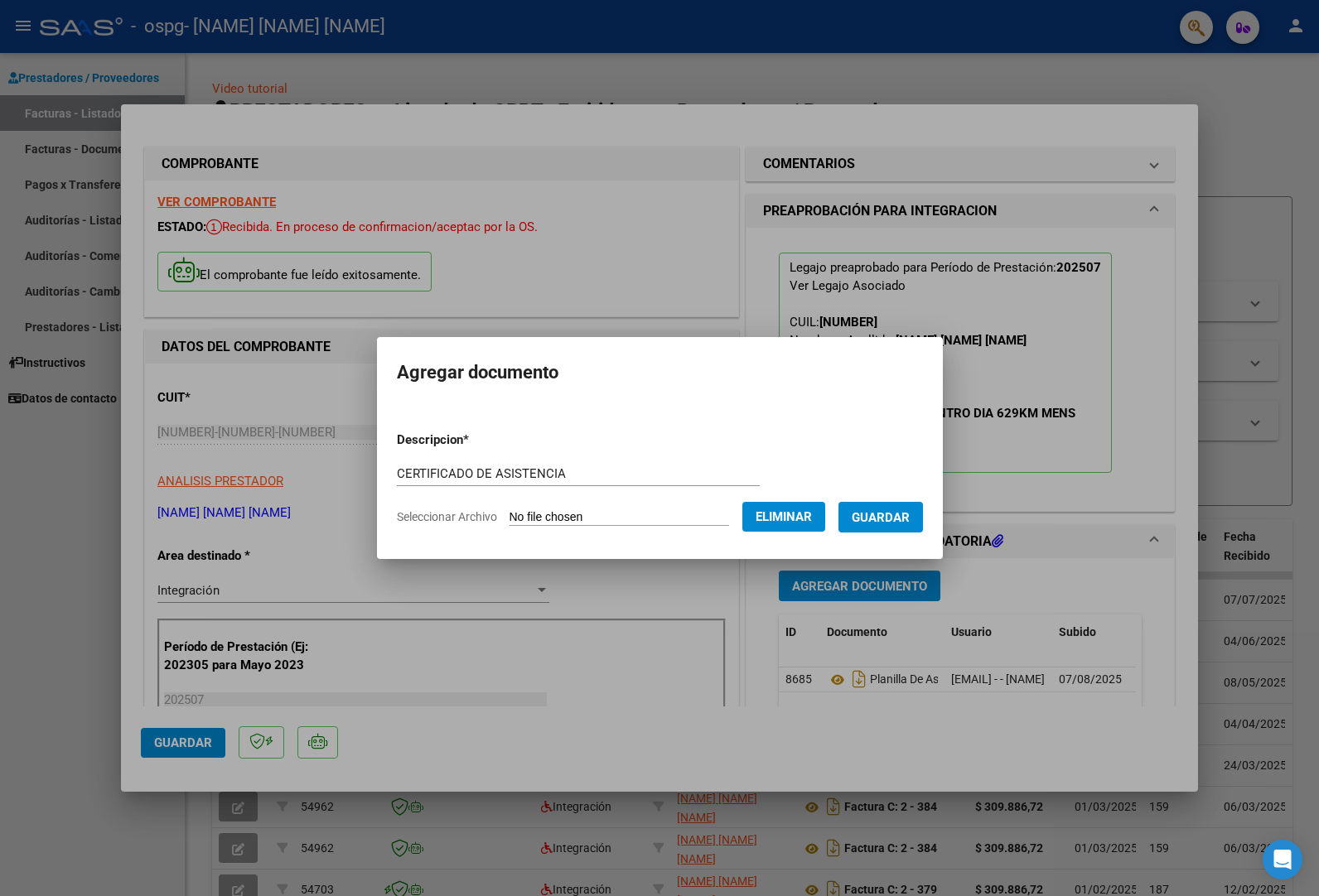 click on "Eliminar" 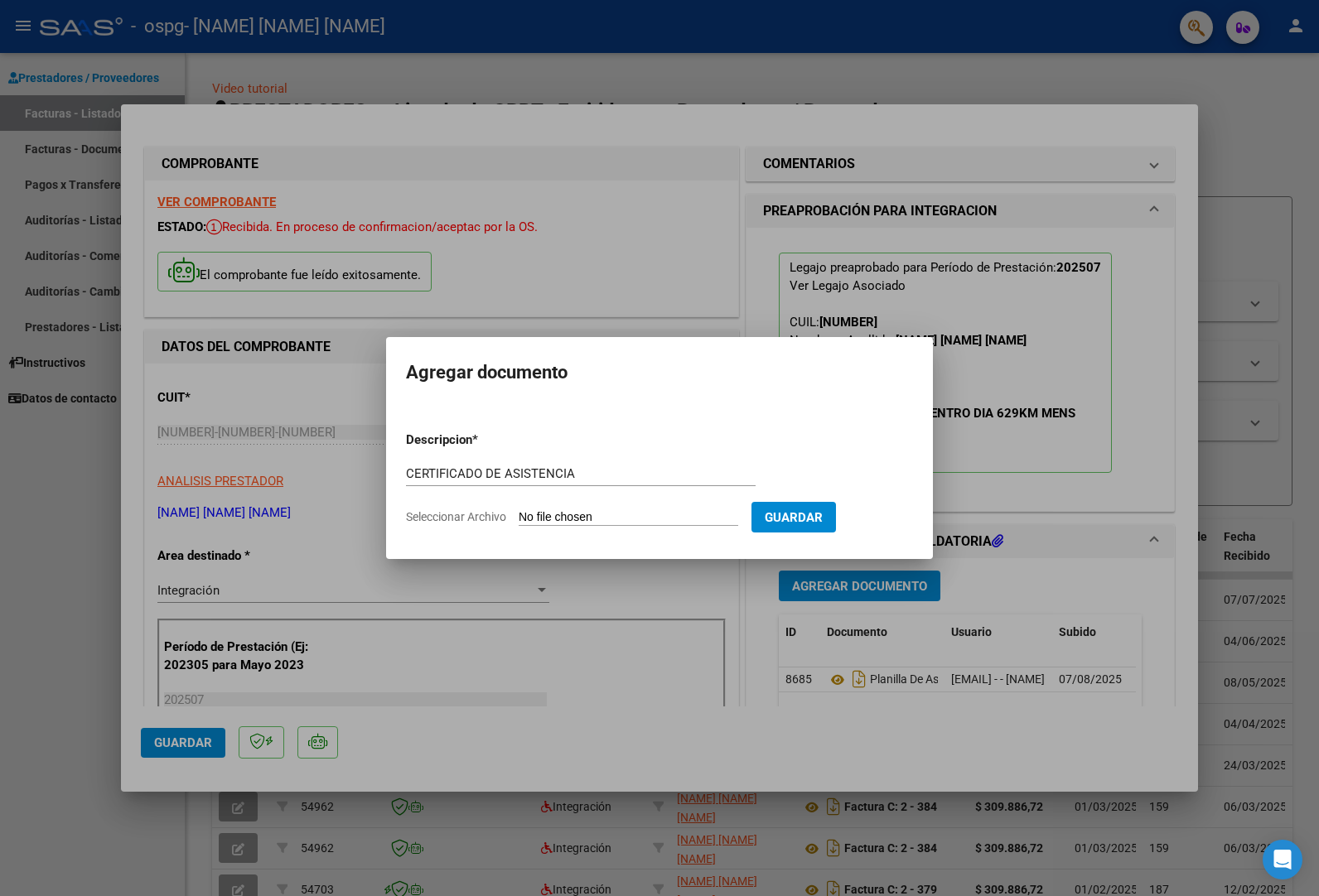 click on "Seleccionar Archivo" at bounding box center (628, 518) 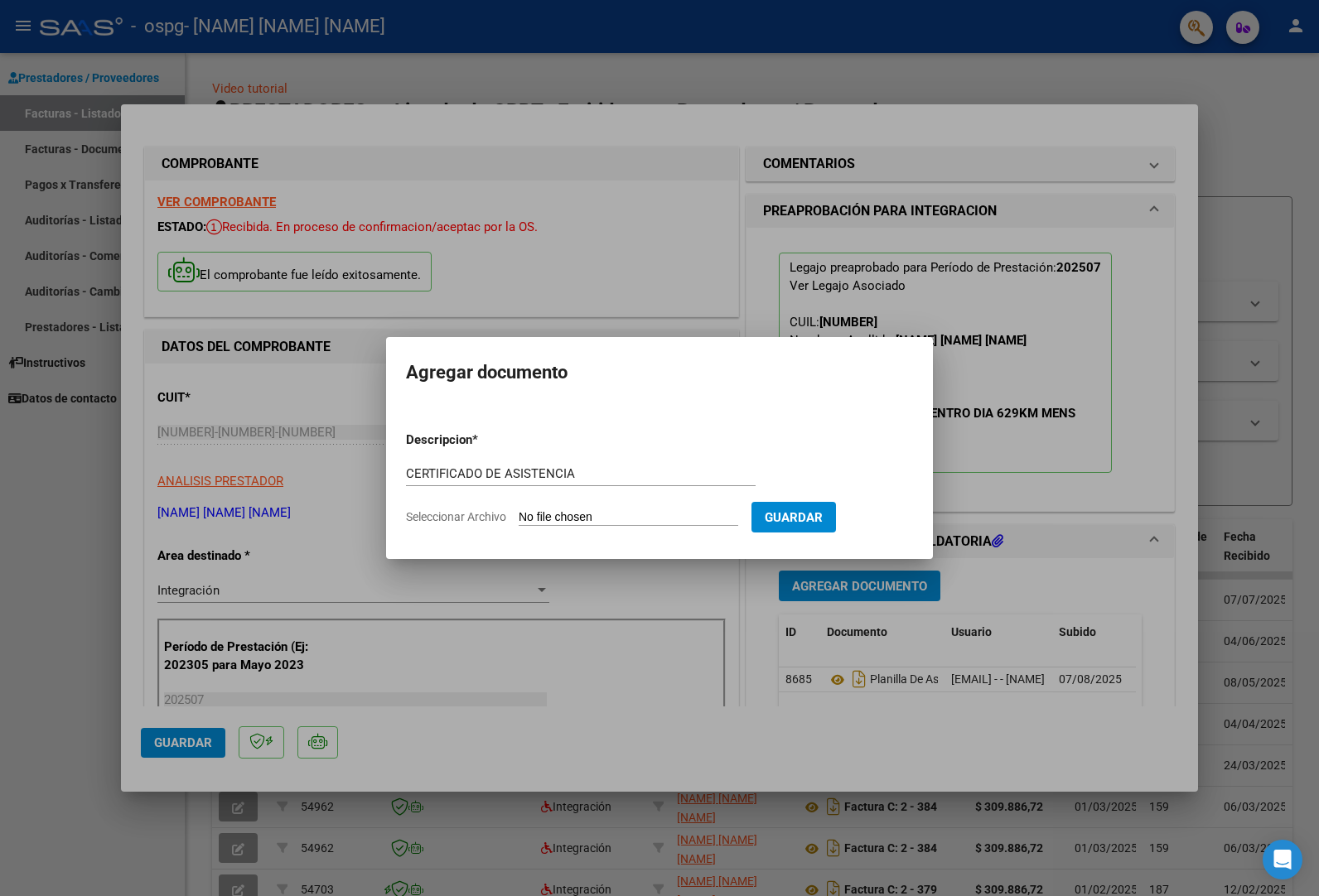 type on "C:\fakepath\[NAME] [NAME] [NAME] [NUMBER].pdf" 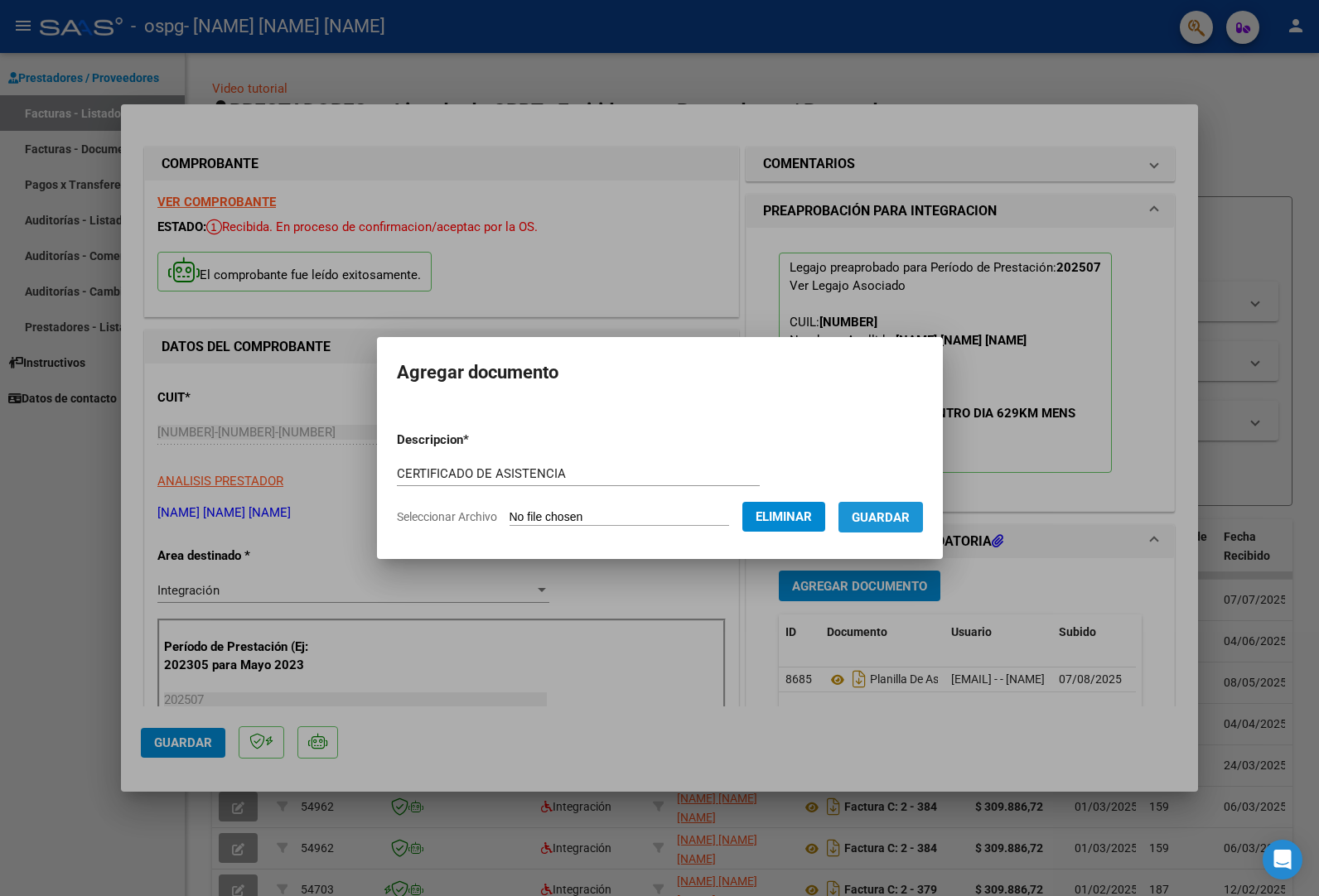 click on "Guardar" at bounding box center (881, 518) 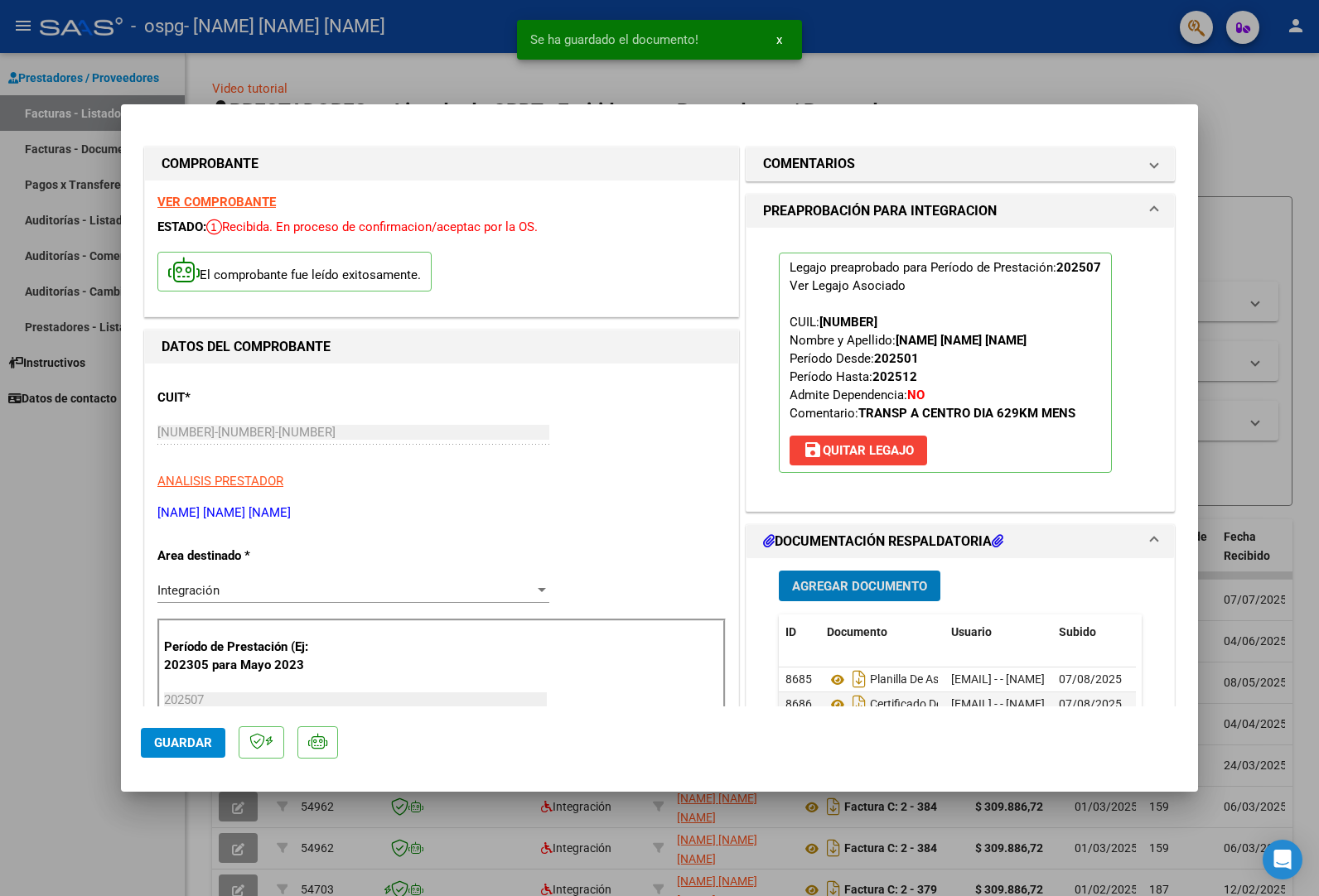 click on "Agregar Documento" at bounding box center [859, 586] 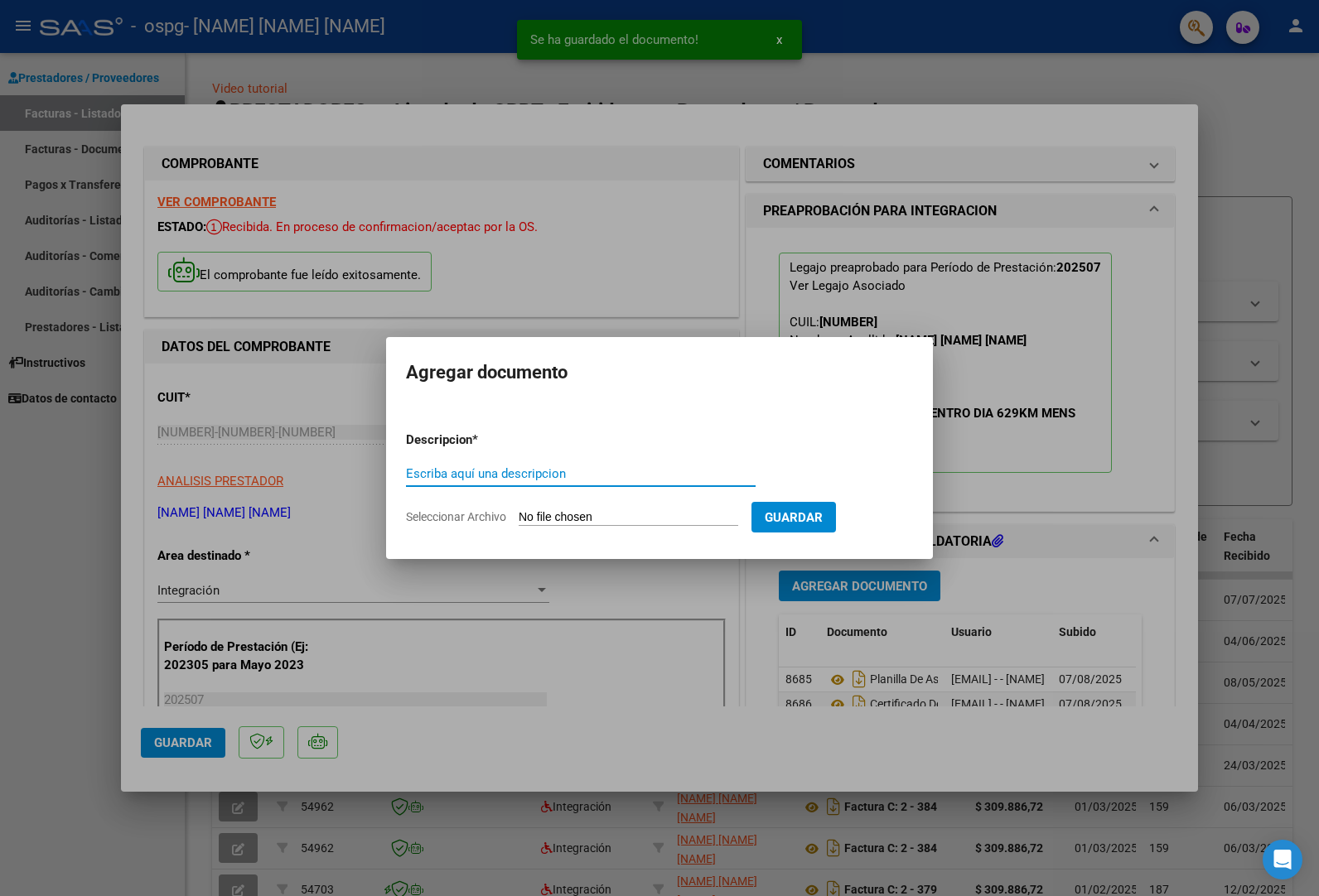 click on "Escriba aquí una descripcion" at bounding box center (581, 474) 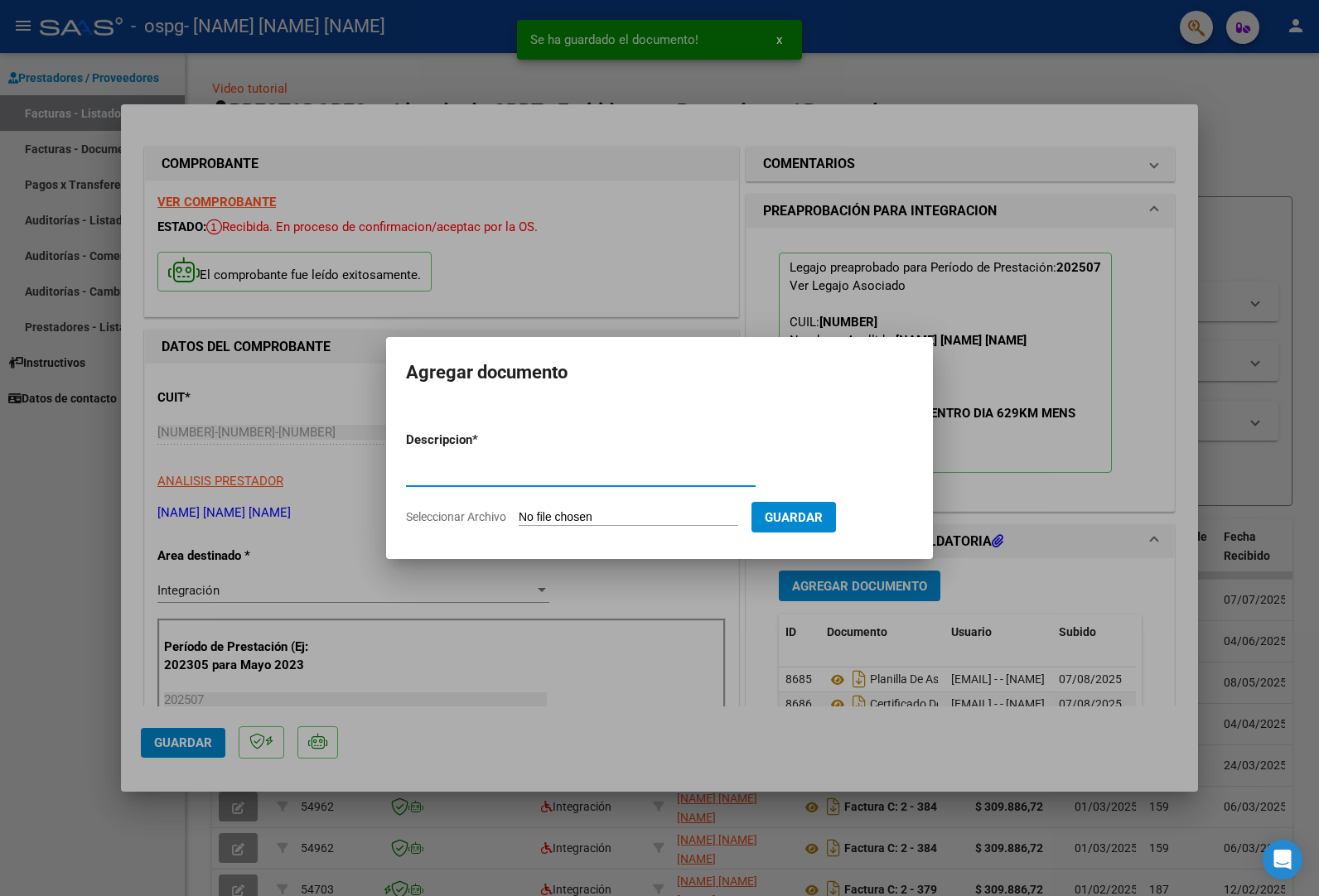 type on "CONS. INSCRIPCION" 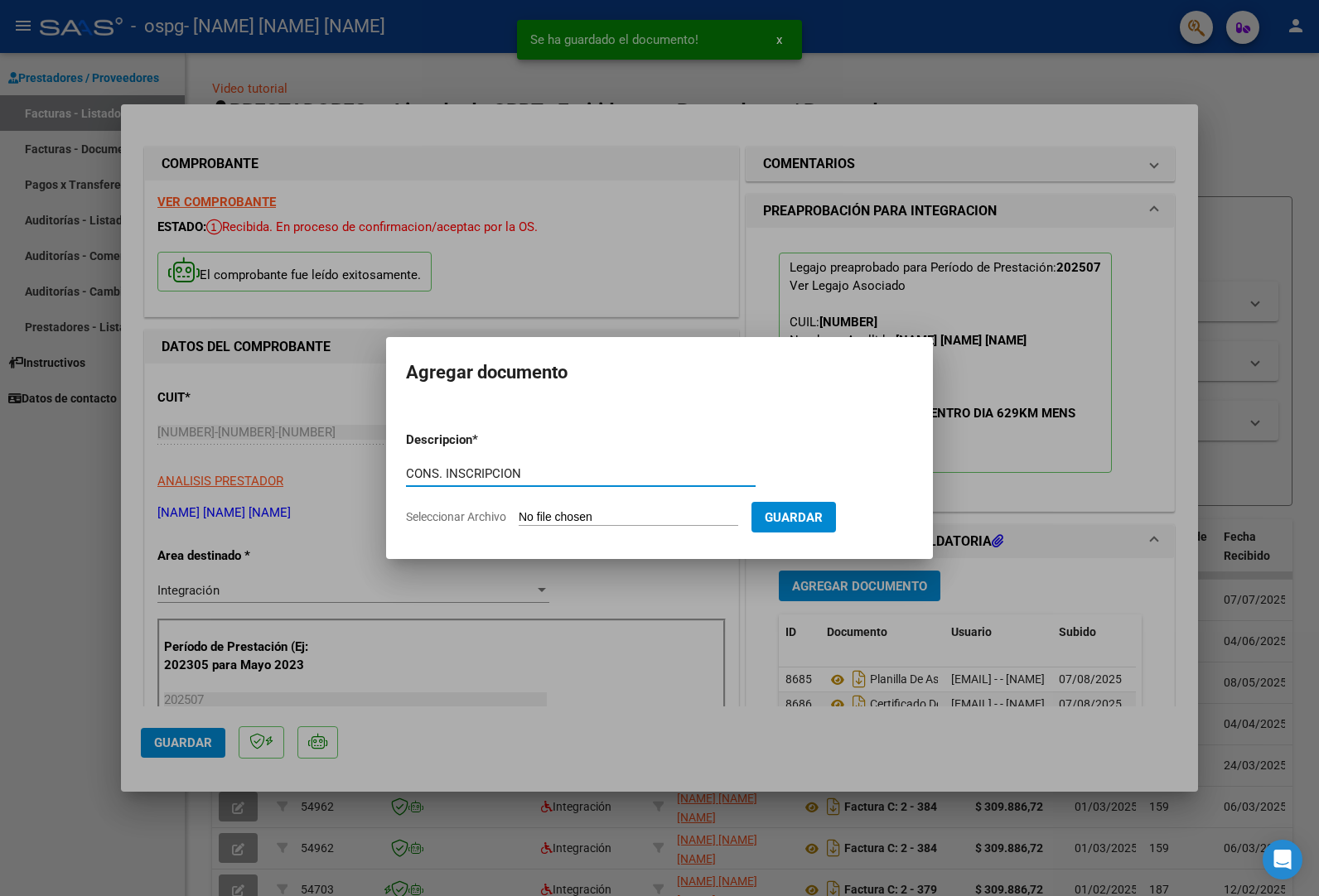 click on "Seleccionar Archivo" at bounding box center [628, 518] 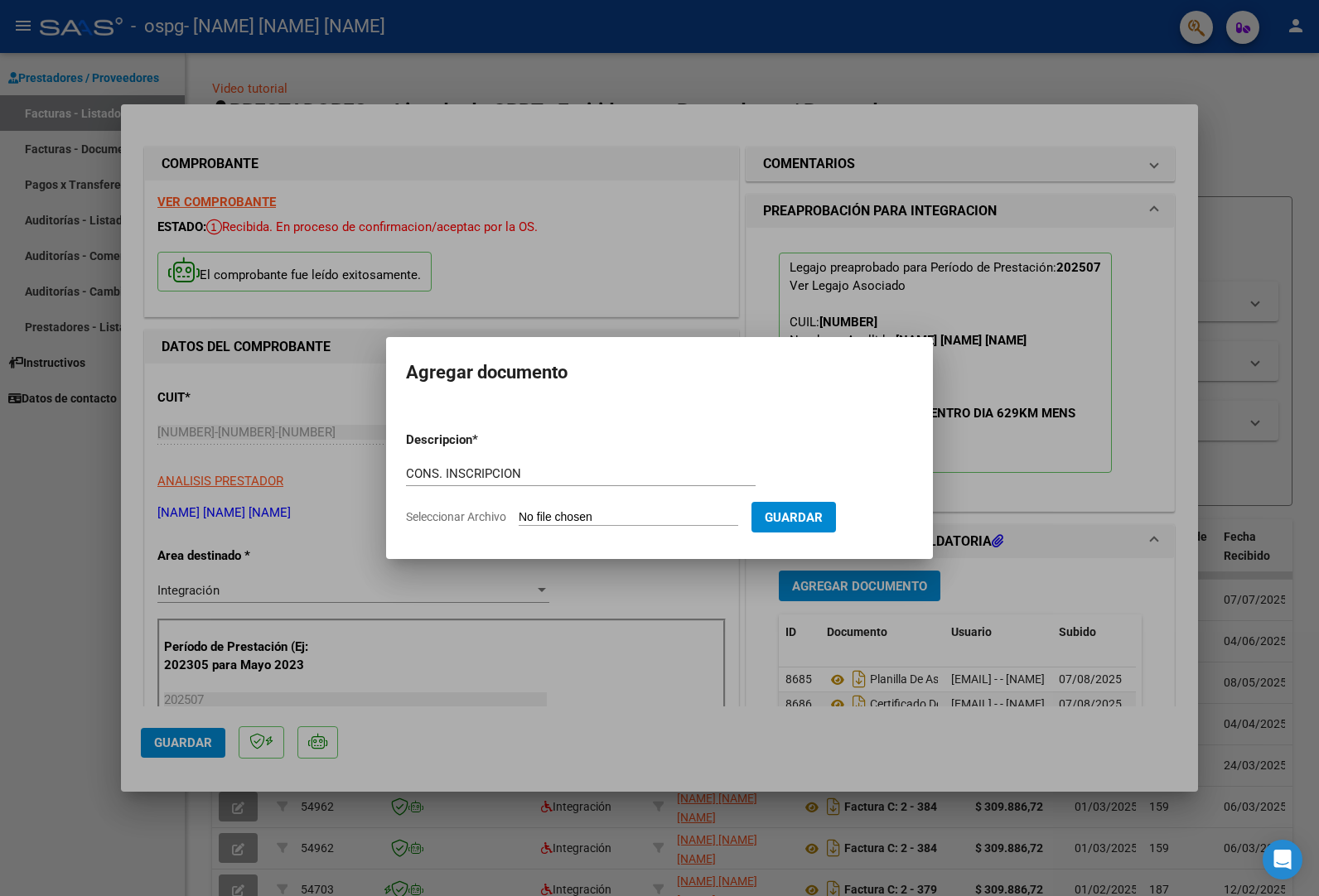 type on "C:\fakepath\[NAME] [NAME] [NAME] [NUMBER].pdf" 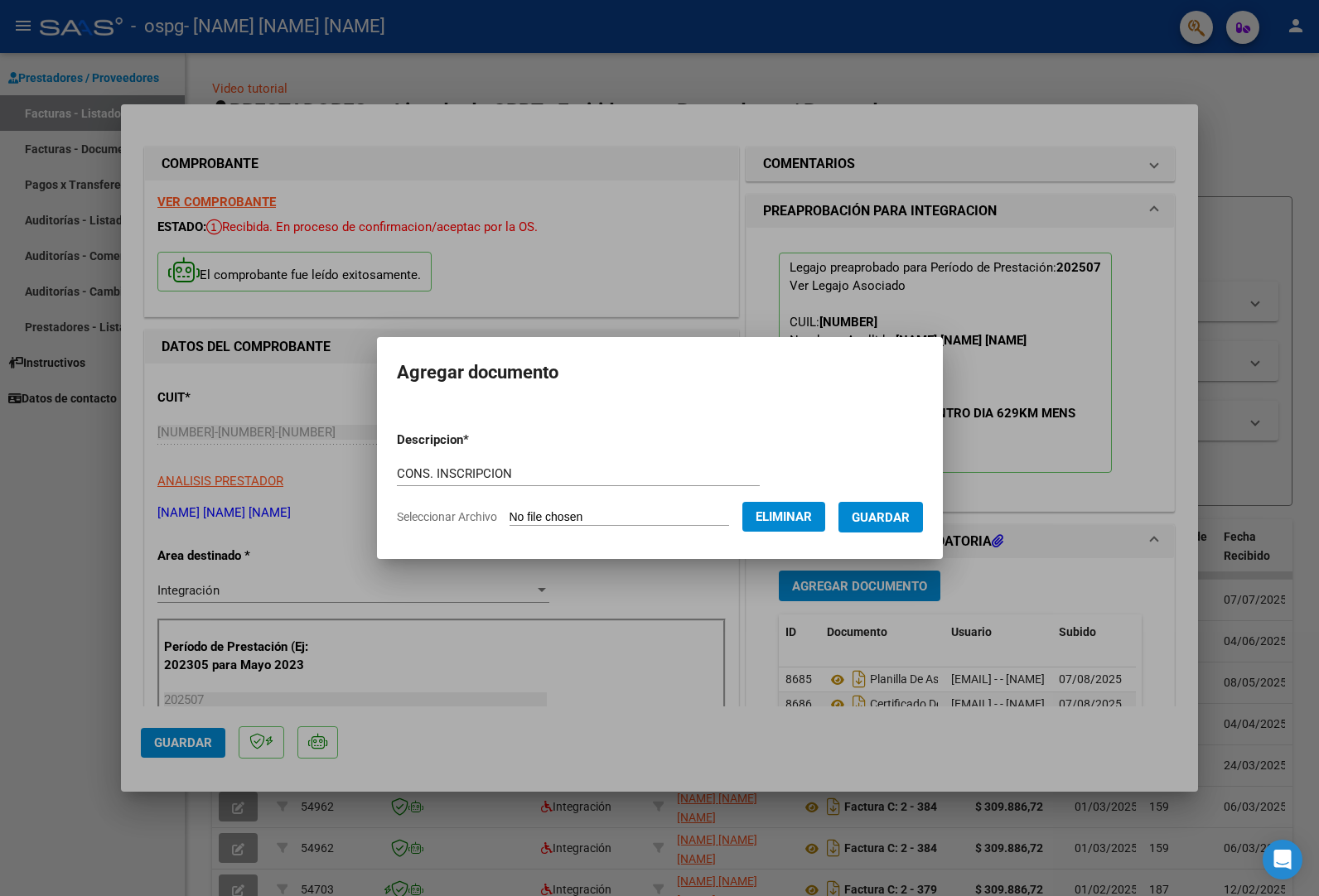 click on "Guardar" at bounding box center (881, 518) 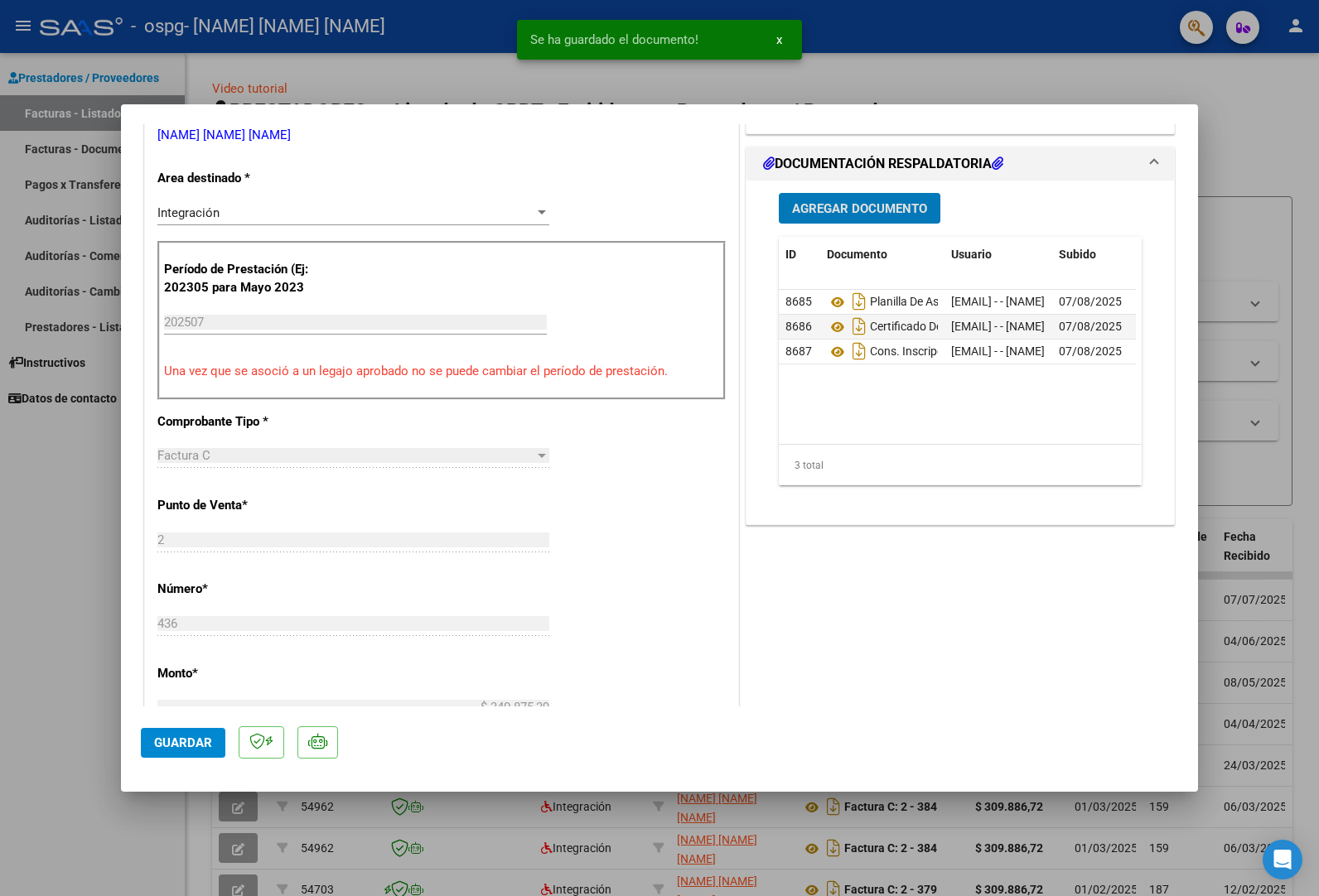 scroll, scrollTop: 497, scrollLeft: 0, axis: vertical 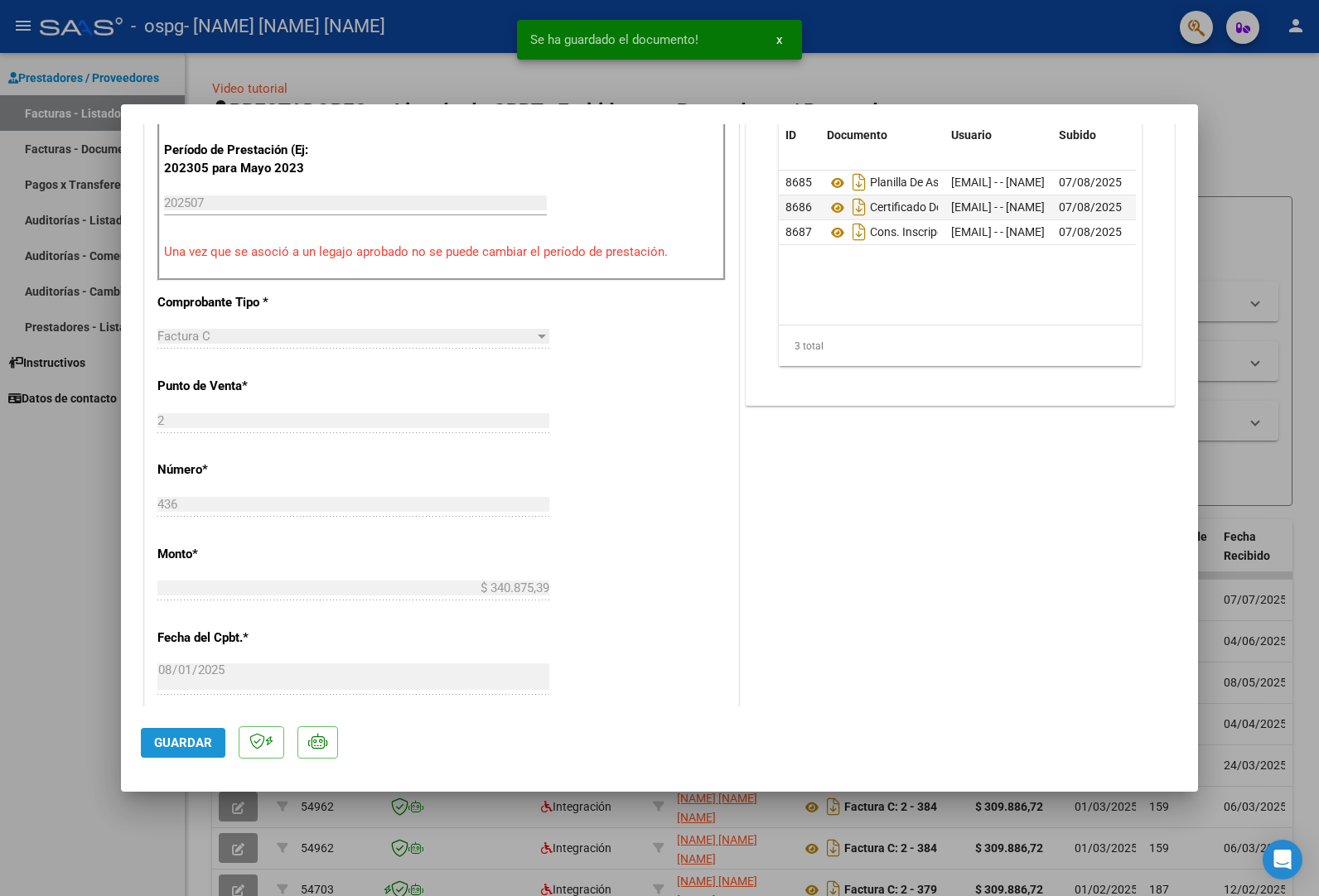 click on "Guardar" 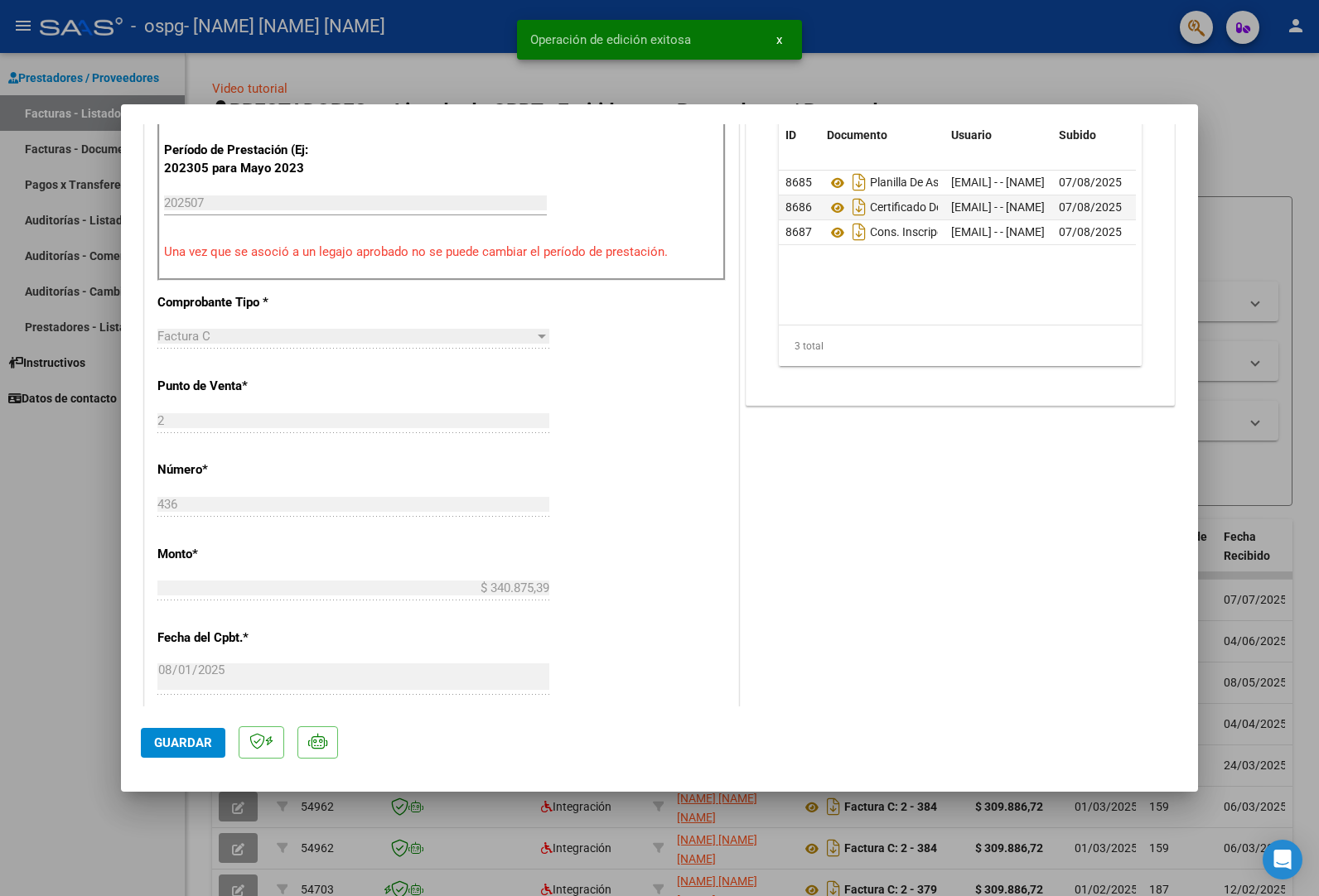 click at bounding box center (660, 448) 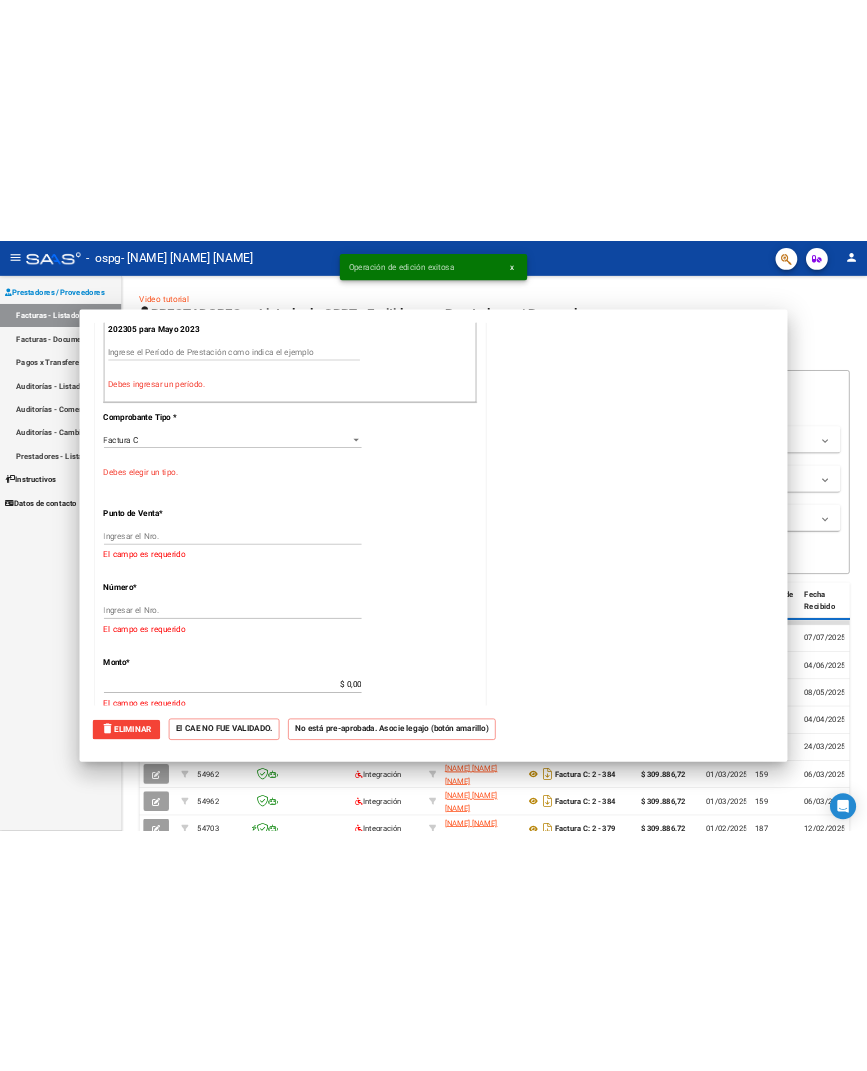 scroll, scrollTop: 0, scrollLeft: 0, axis: both 